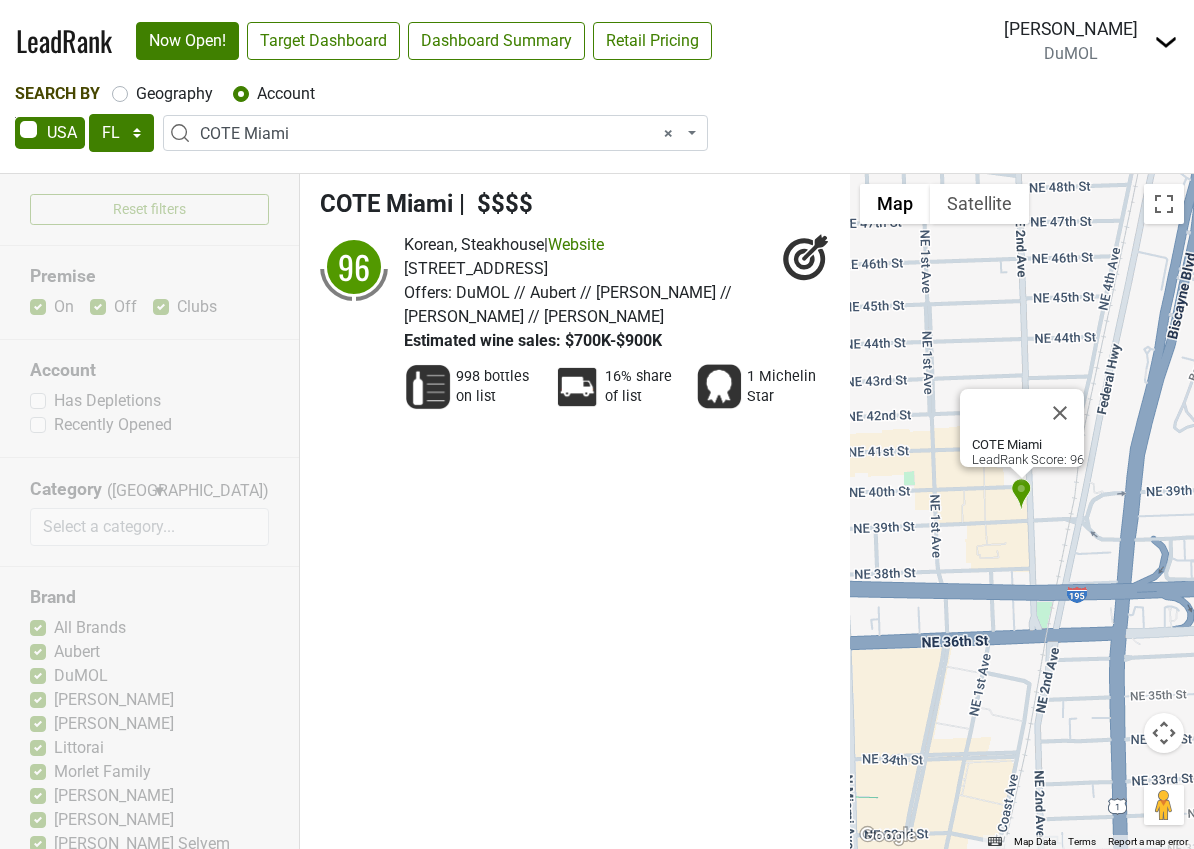 select on "FL" 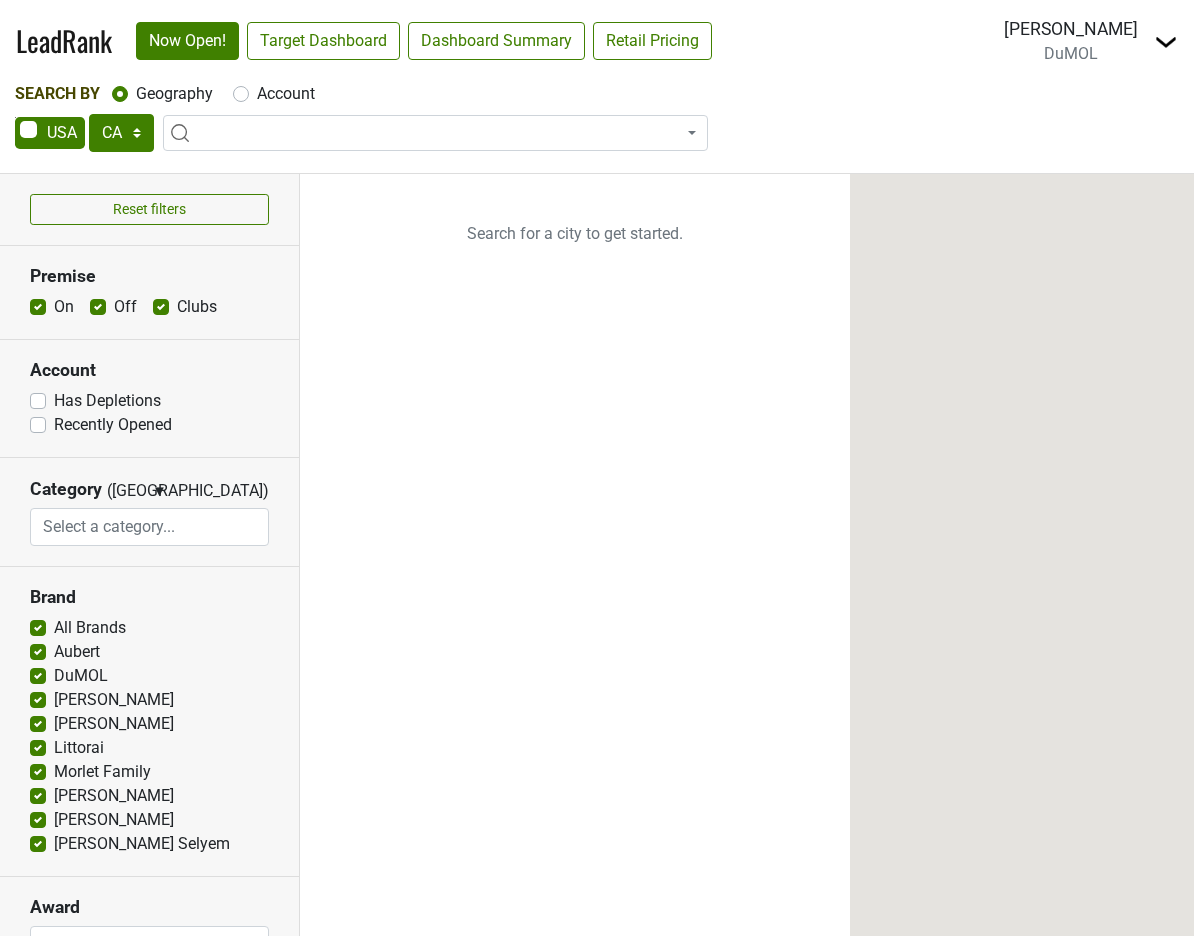 select on "CA" 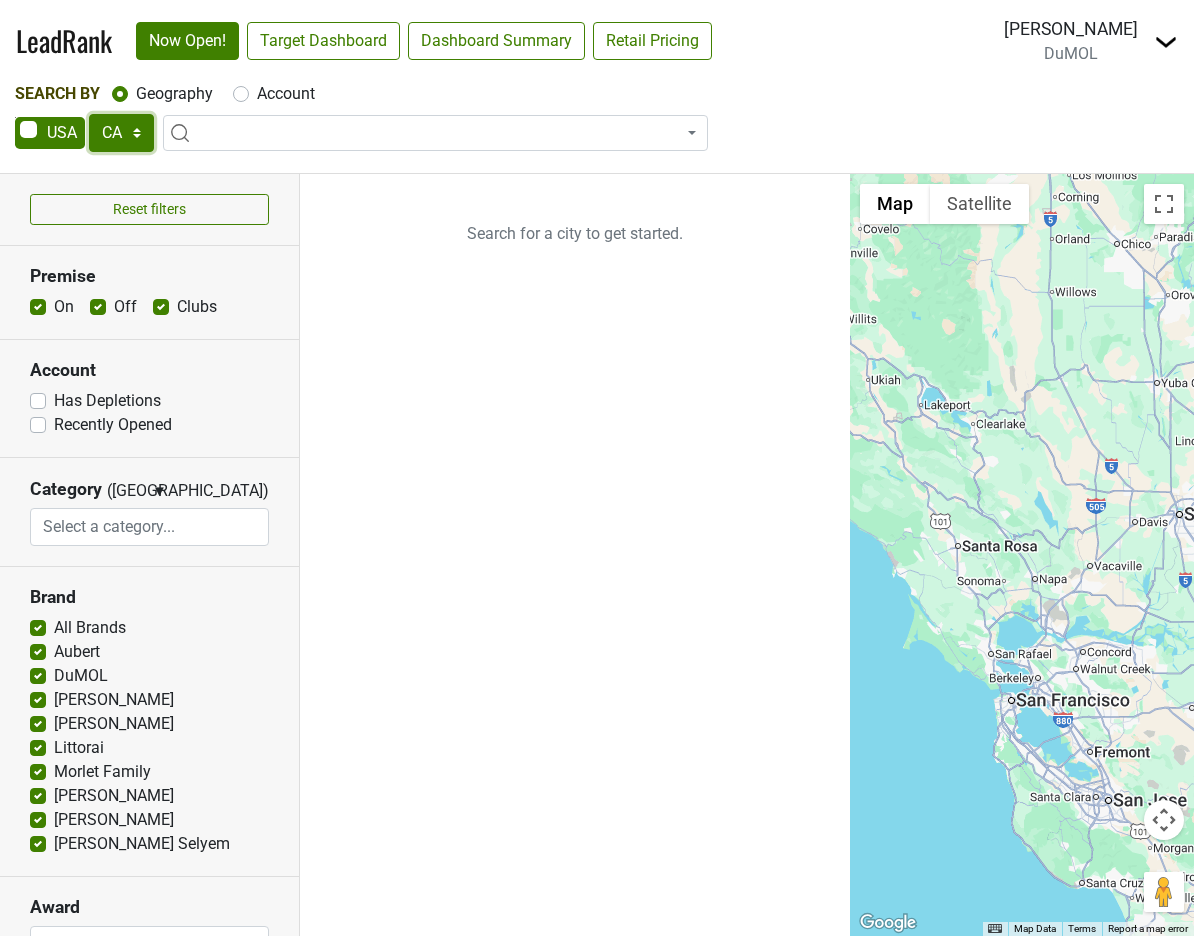 click on "AK AL AR AZ CA CO CT DC DE FL [GEOGRAPHIC_DATA] HI IA ID IL IN KS [GEOGRAPHIC_DATA] LA MA MD [GEOGRAPHIC_DATA] [GEOGRAPHIC_DATA] [GEOGRAPHIC_DATA] [GEOGRAPHIC_DATA] [GEOGRAPHIC_DATA] MT [GEOGRAPHIC_DATA] [GEOGRAPHIC_DATA] [GEOGRAPHIC_DATA] NH [GEOGRAPHIC_DATA] [GEOGRAPHIC_DATA] [GEOGRAPHIC_DATA] [GEOGRAPHIC_DATA] [GEOGRAPHIC_DATA] [GEOGRAPHIC_DATA] OR [GEOGRAPHIC_DATA] [GEOGRAPHIC_DATA] SC SD [GEOGRAPHIC_DATA] [GEOGRAPHIC_DATA] [GEOGRAPHIC_DATA] [GEOGRAPHIC_DATA] [GEOGRAPHIC_DATA] [GEOGRAPHIC_DATA] [GEOGRAPHIC_DATA] WV WY" at bounding box center [121, 133] 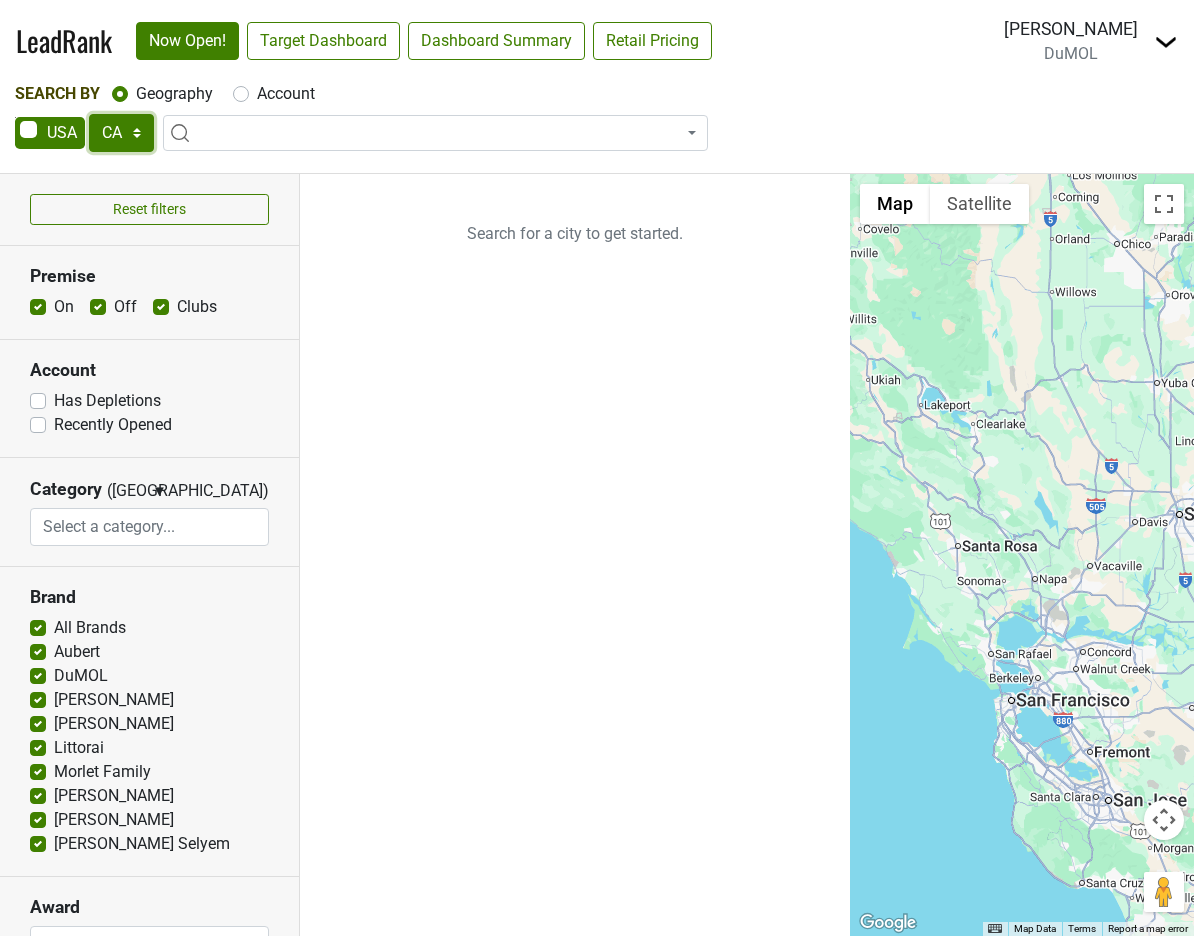 select on "MA" 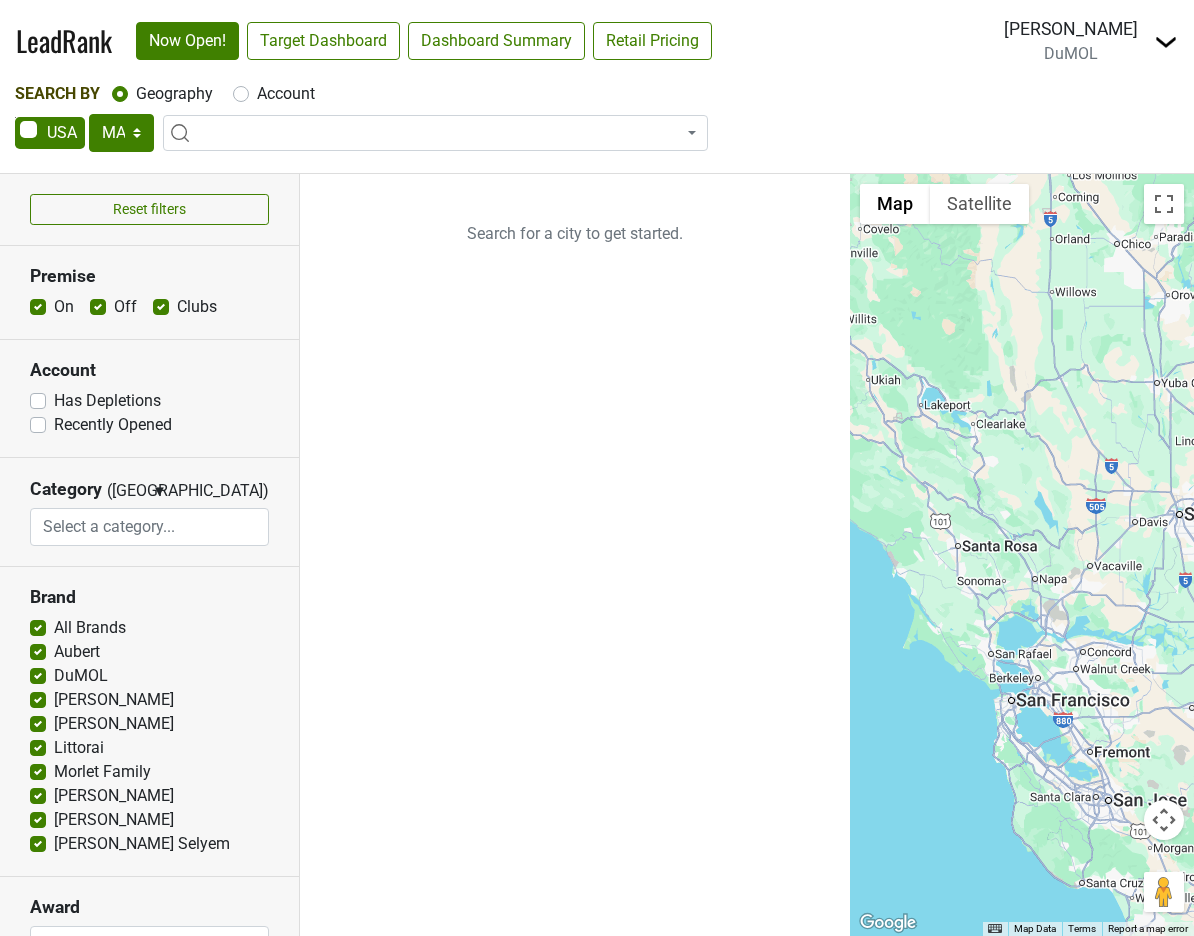 click on "Account" at bounding box center [286, 94] 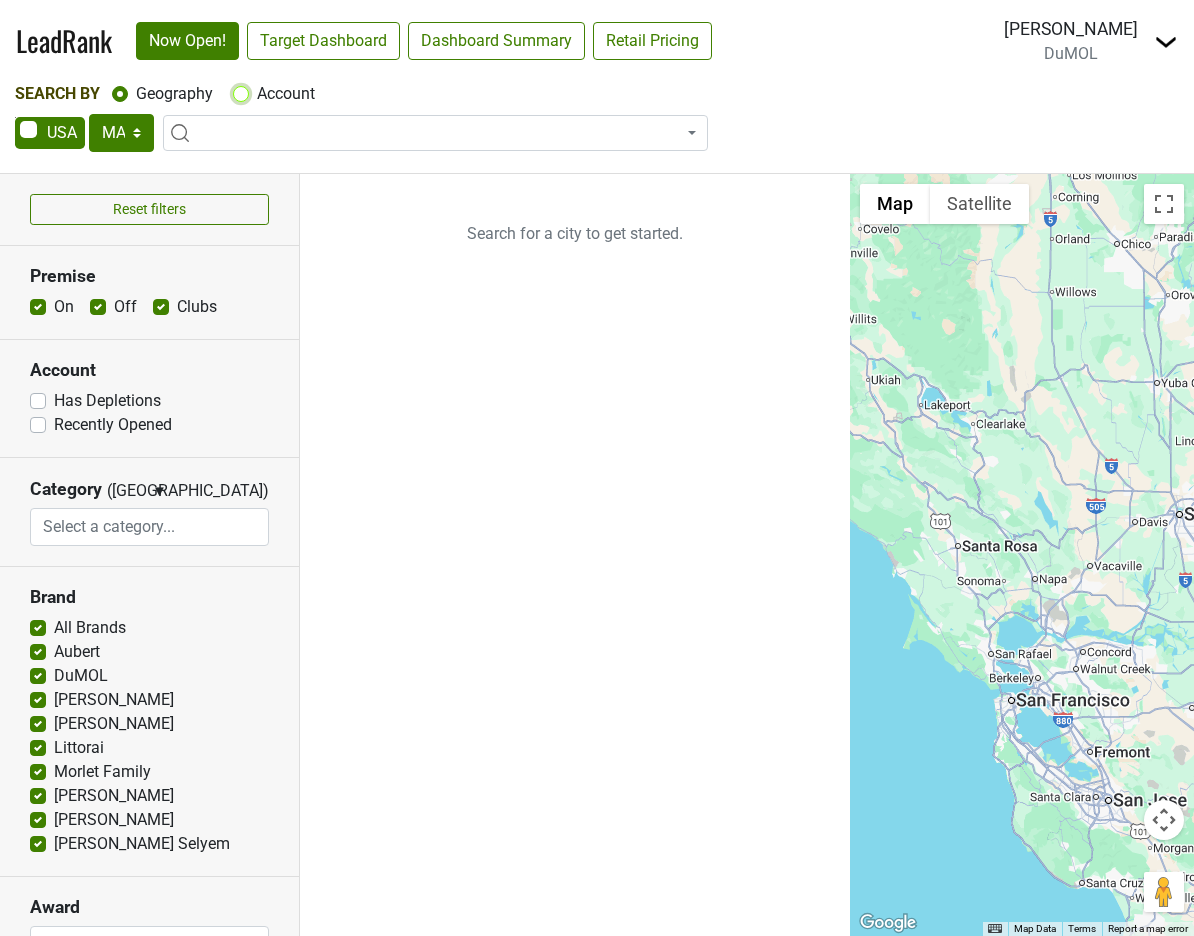 radio on "true" 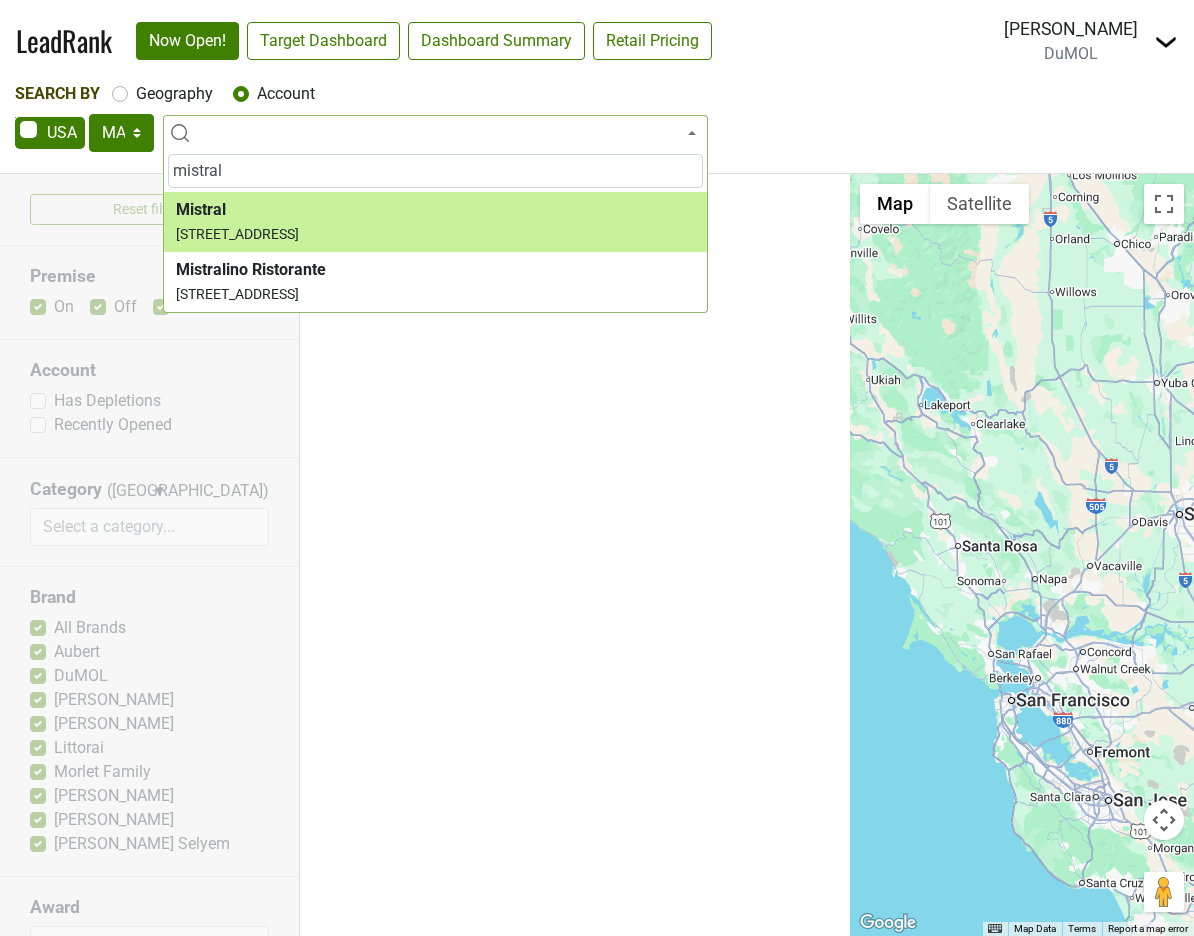 type on "mistral" 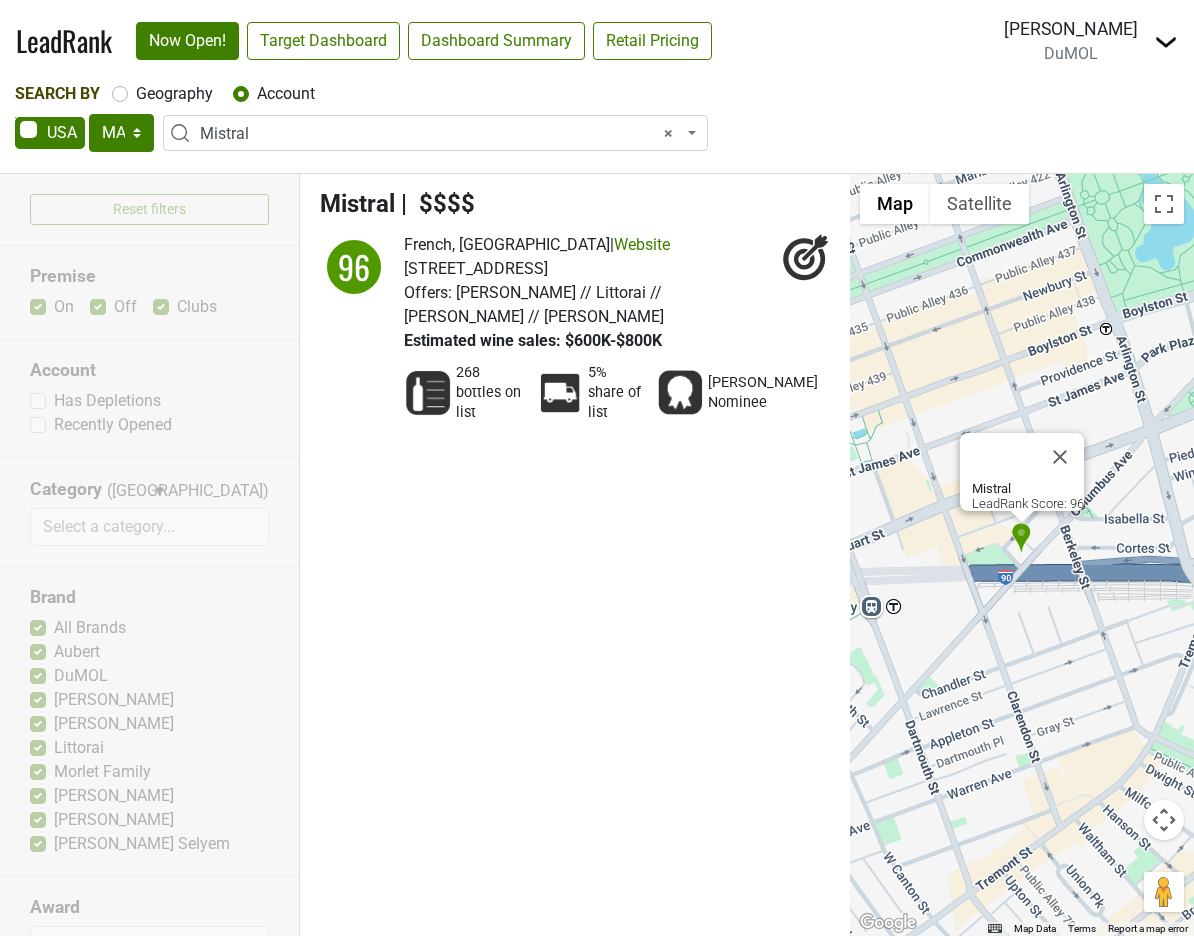 click on "× Mistral" at bounding box center (441, 134) 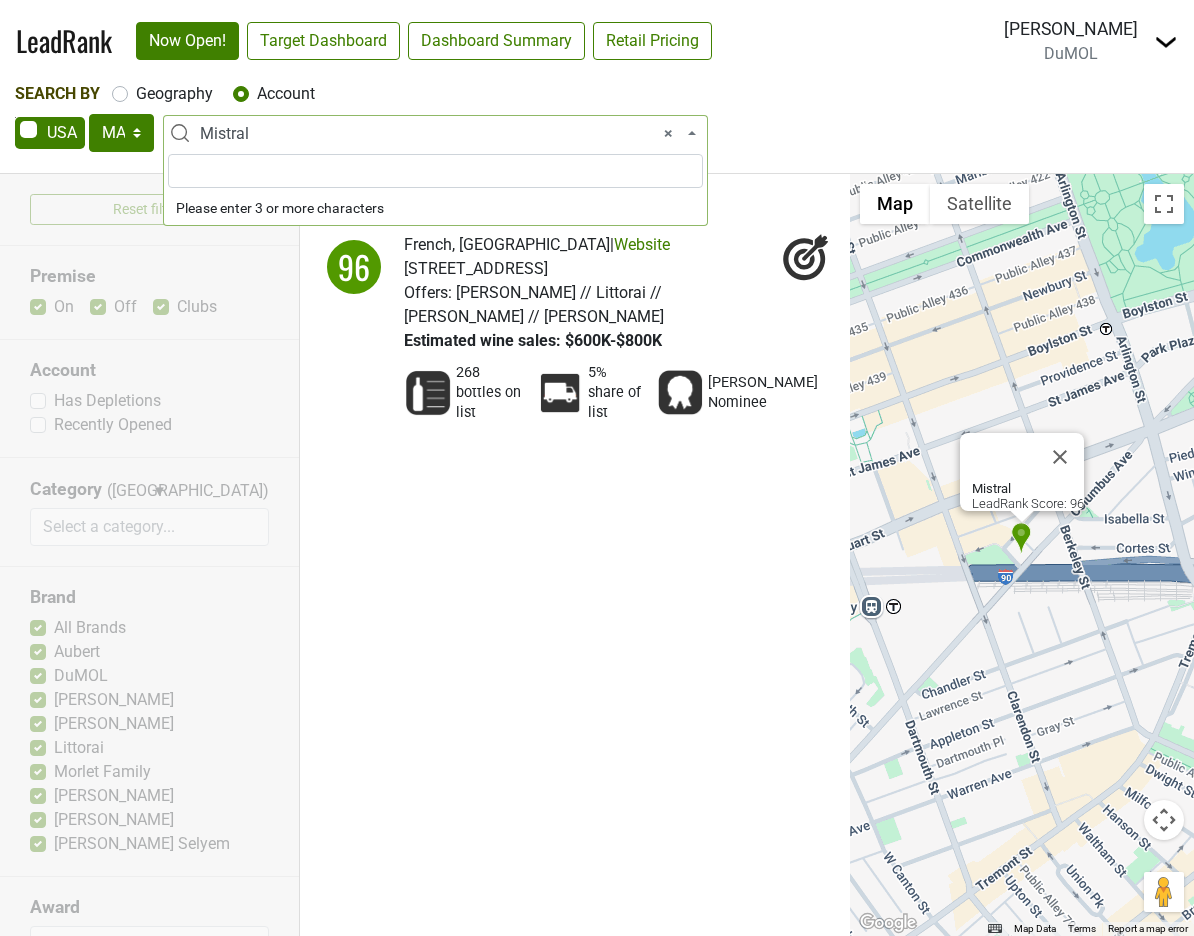 click on "× Mistral" at bounding box center (441, 134) 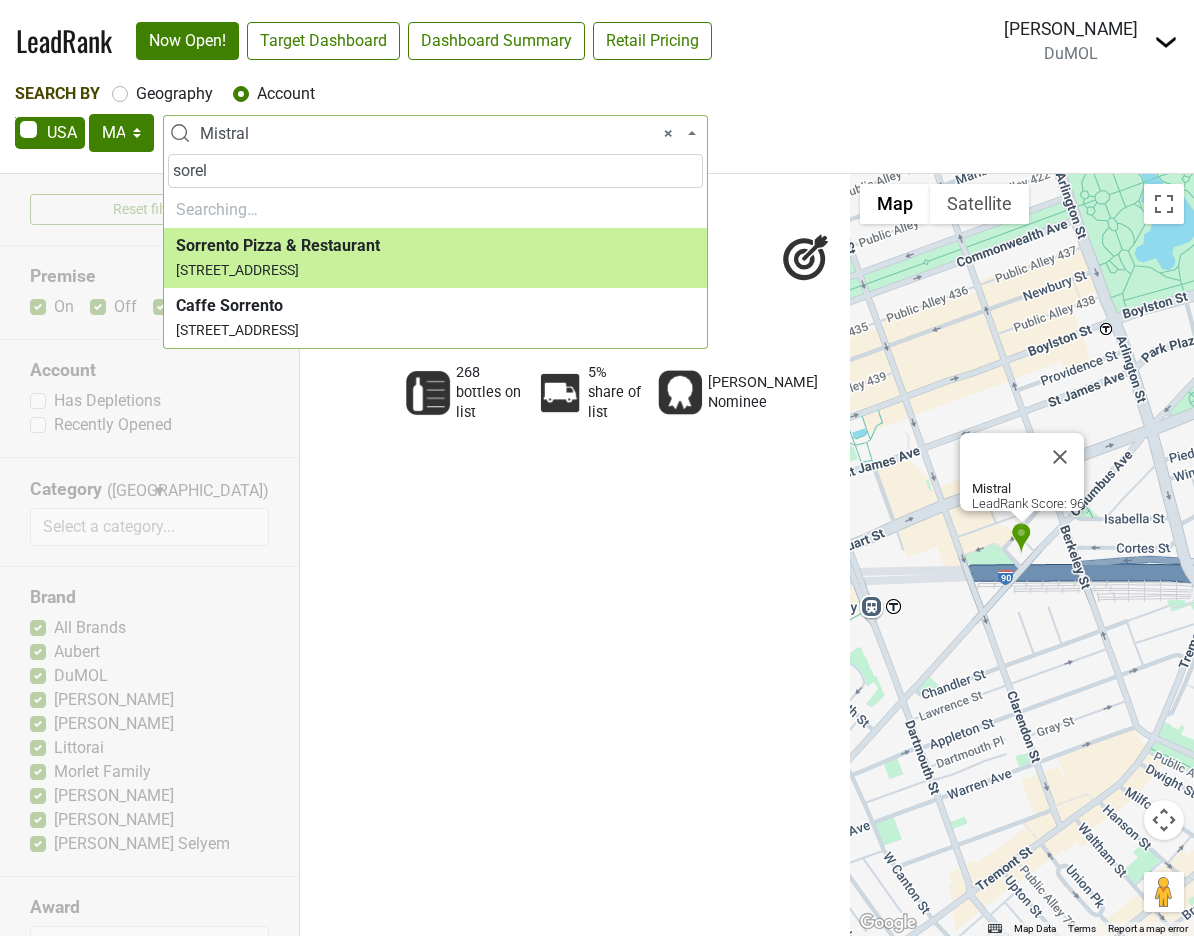 type on "sorell" 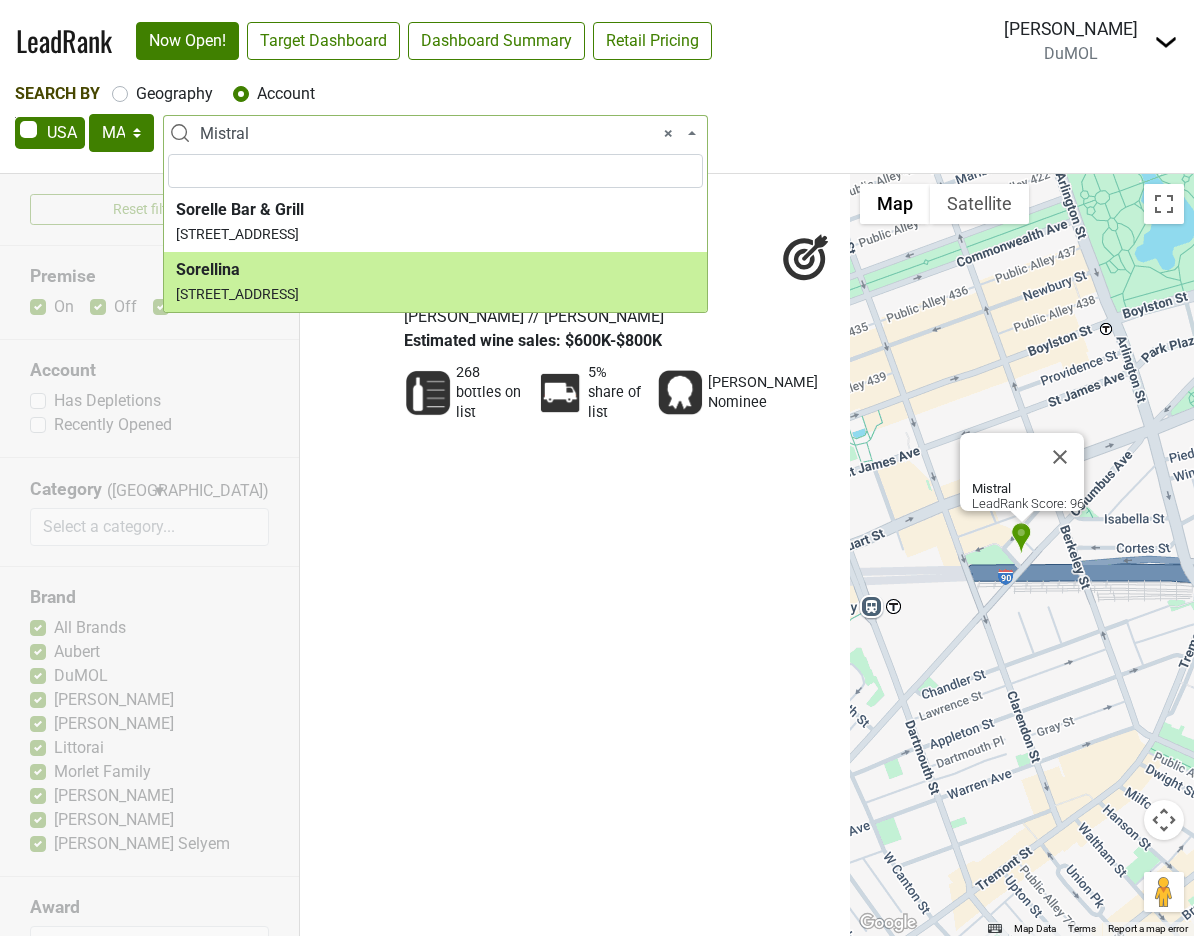 select on "294735" 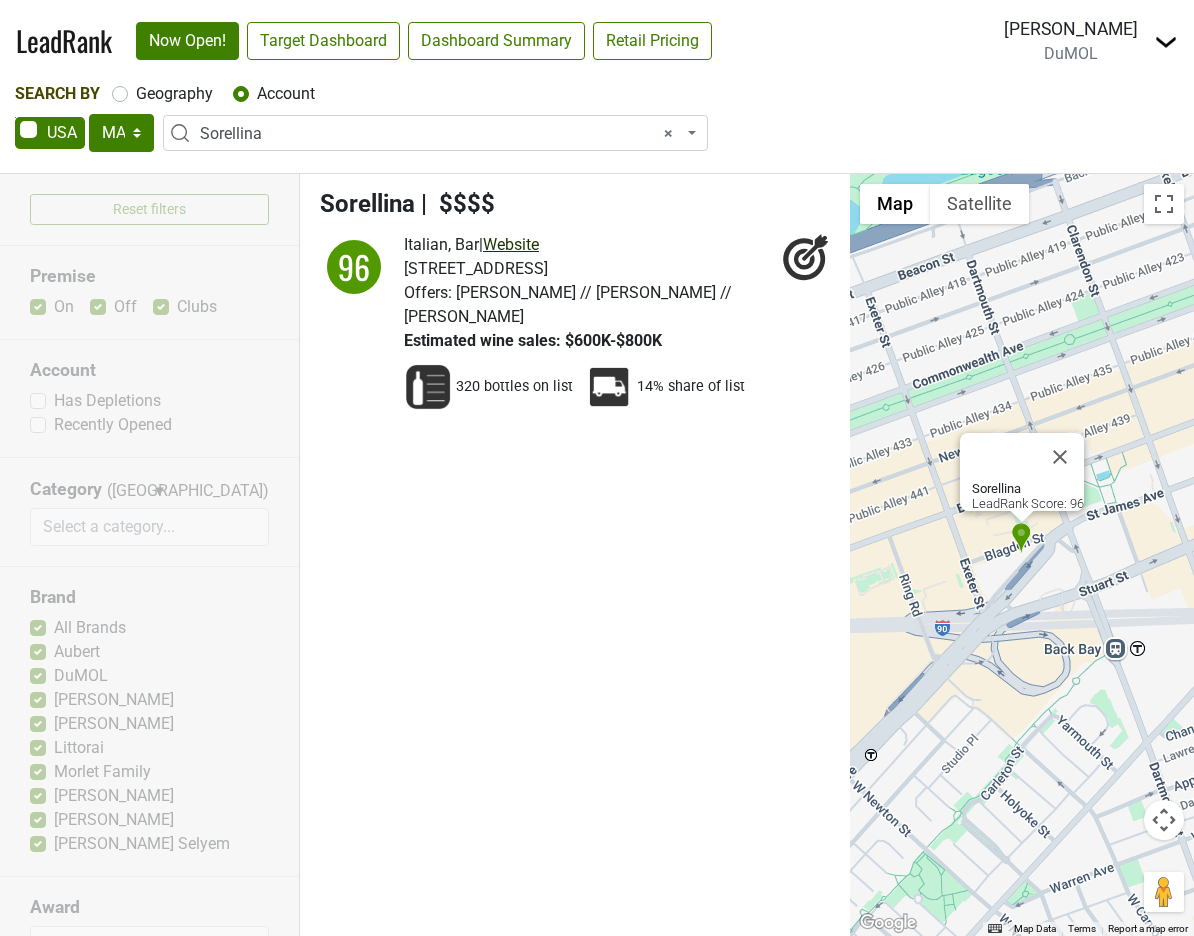 click on "Website" at bounding box center [511, 244] 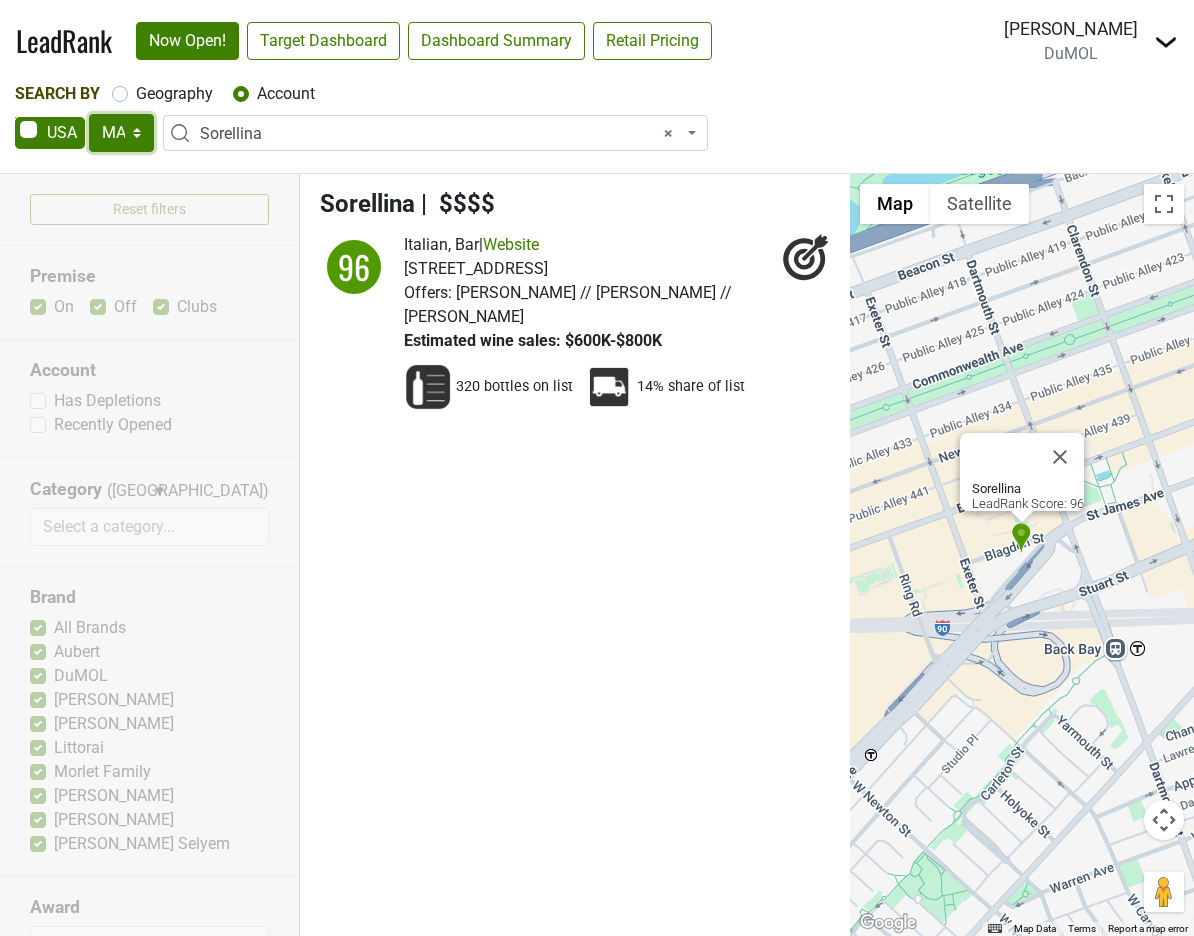 click on "AK AL AR AZ CA CO CT DC DE FL [GEOGRAPHIC_DATA] HI IA ID IL IN KS [GEOGRAPHIC_DATA] LA MA MD [GEOGRAPHIC_DATA] [GEOGRAPHIC_DATA] [GEOGRAPHIC_DATA] [GEOGRAPHIC_DATA] [GEOGRAPHIC_DATA] MT [GEOGRAPHIC_DATA] [GEOGRAPHIC_DATA] [GEOGRAPHIC_DATA] NH [GEOGRAPHIC_DATA] [GEOGRAPHIC_DATA] [GEOGRAPHIC_DATA] [GEOGRAPHIC_DATA] [GEOGRAPHIC_DATA] [GEOGRAPHIC_DATA] OR [GEOGRAPHIC_DATA] [GEOGRAPHIC_DATA] SC SD [GEOGRAPHIC_DATA] [GEOGRAPHIC_DATA] [GEOGRAPHIC_DATA] [GEOGRAPHIC_DATA] [GEOGRAPHIC_DATA] [GEOGRAPHIC_DATA] [GEOGRAPHIC_DATA] WV WY" at bounding box center (121, 133) 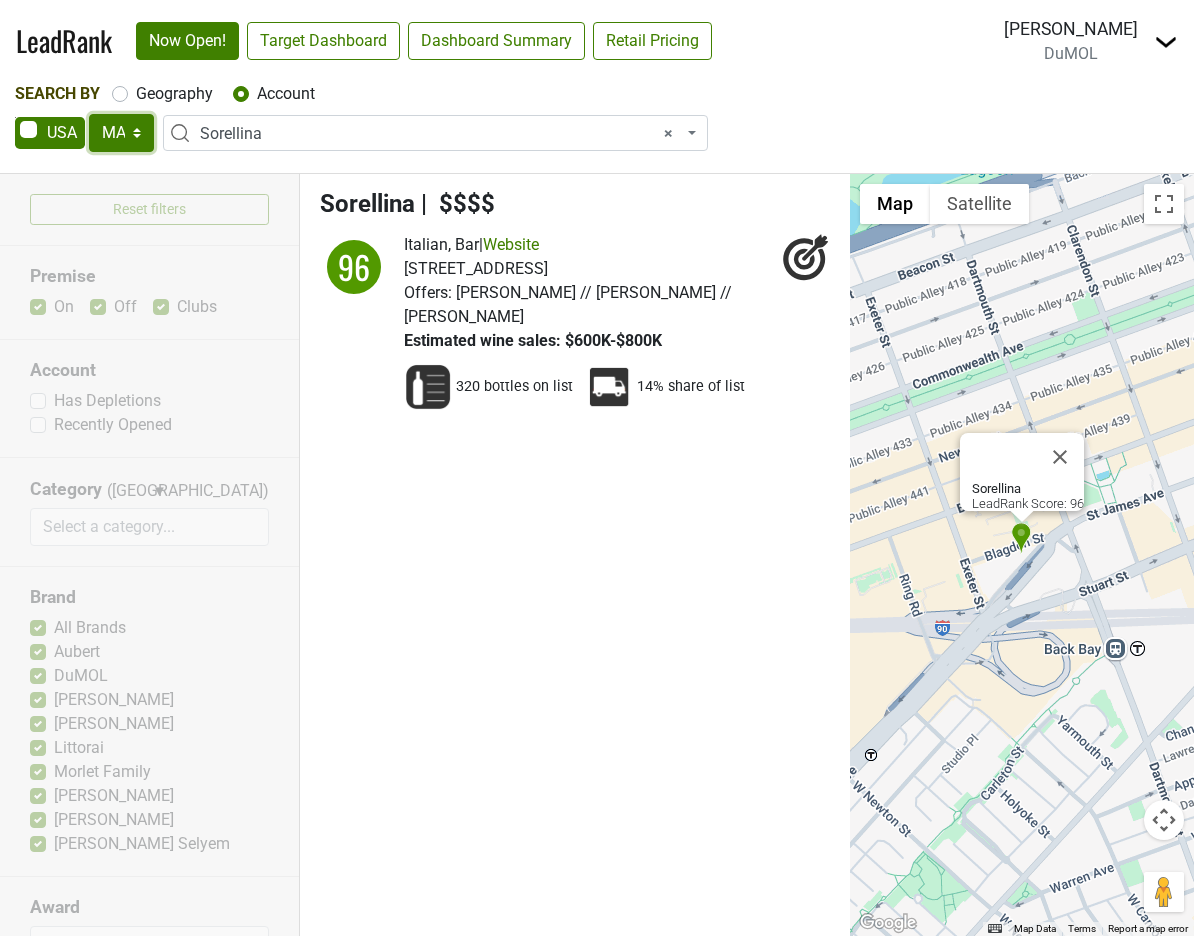 select on "NY" 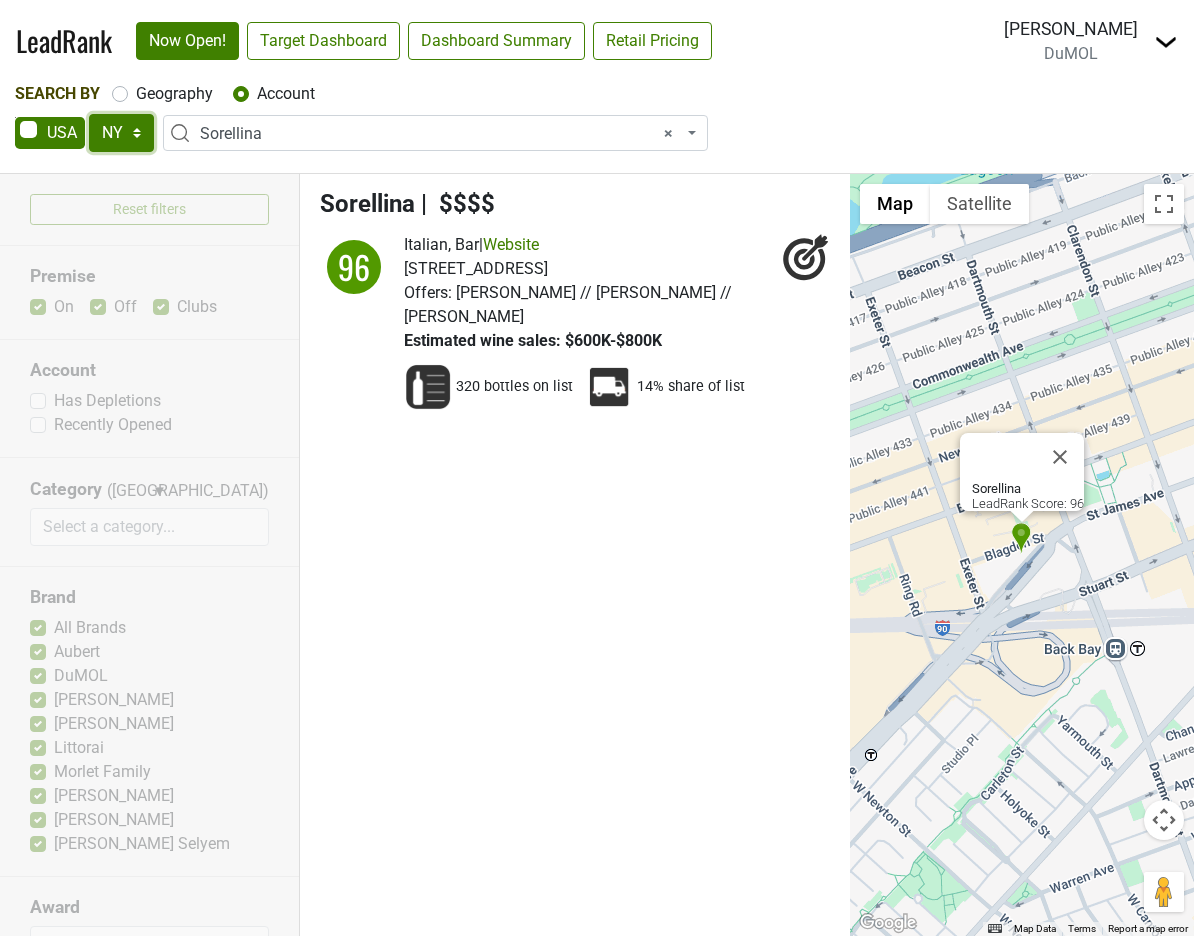 select 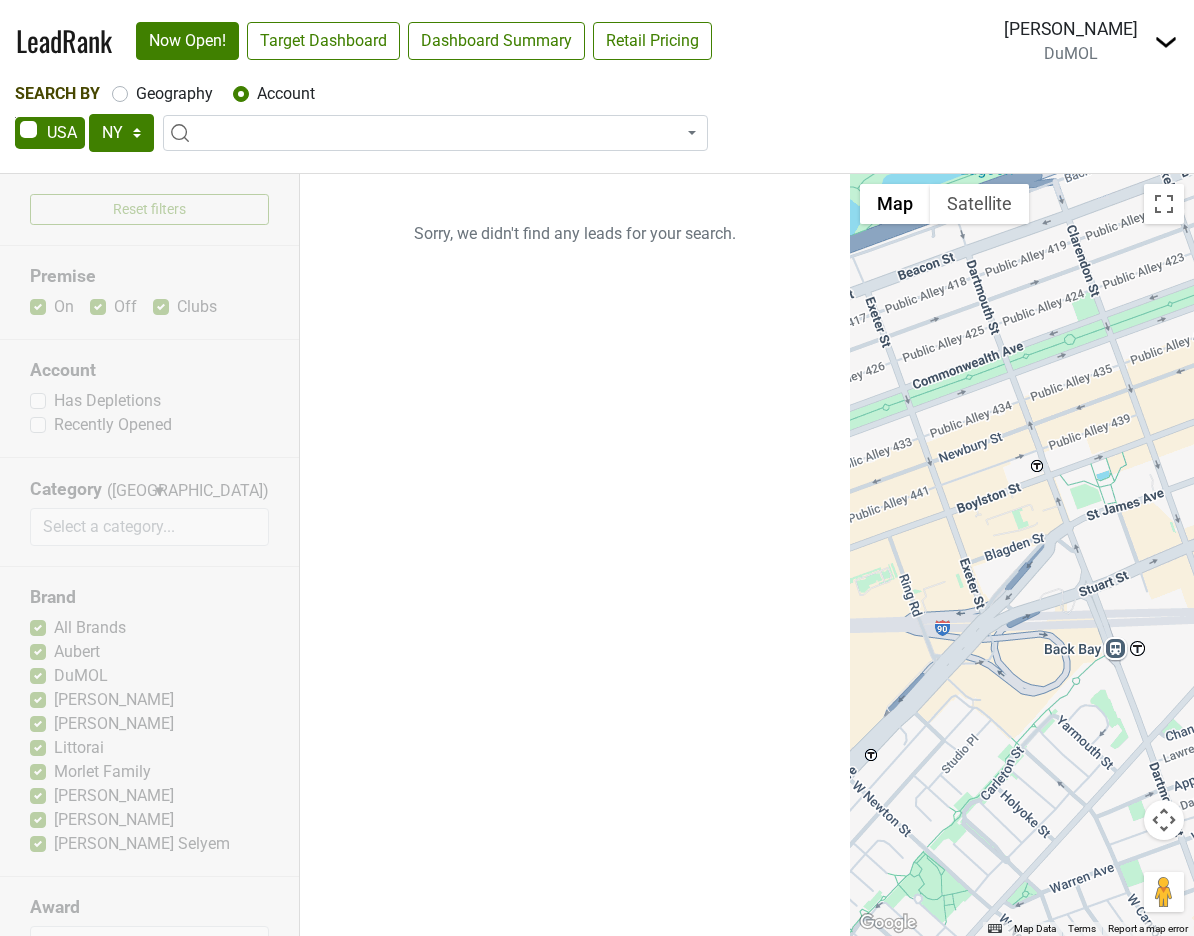 click on "Geography" at bounding box center [174, 94] 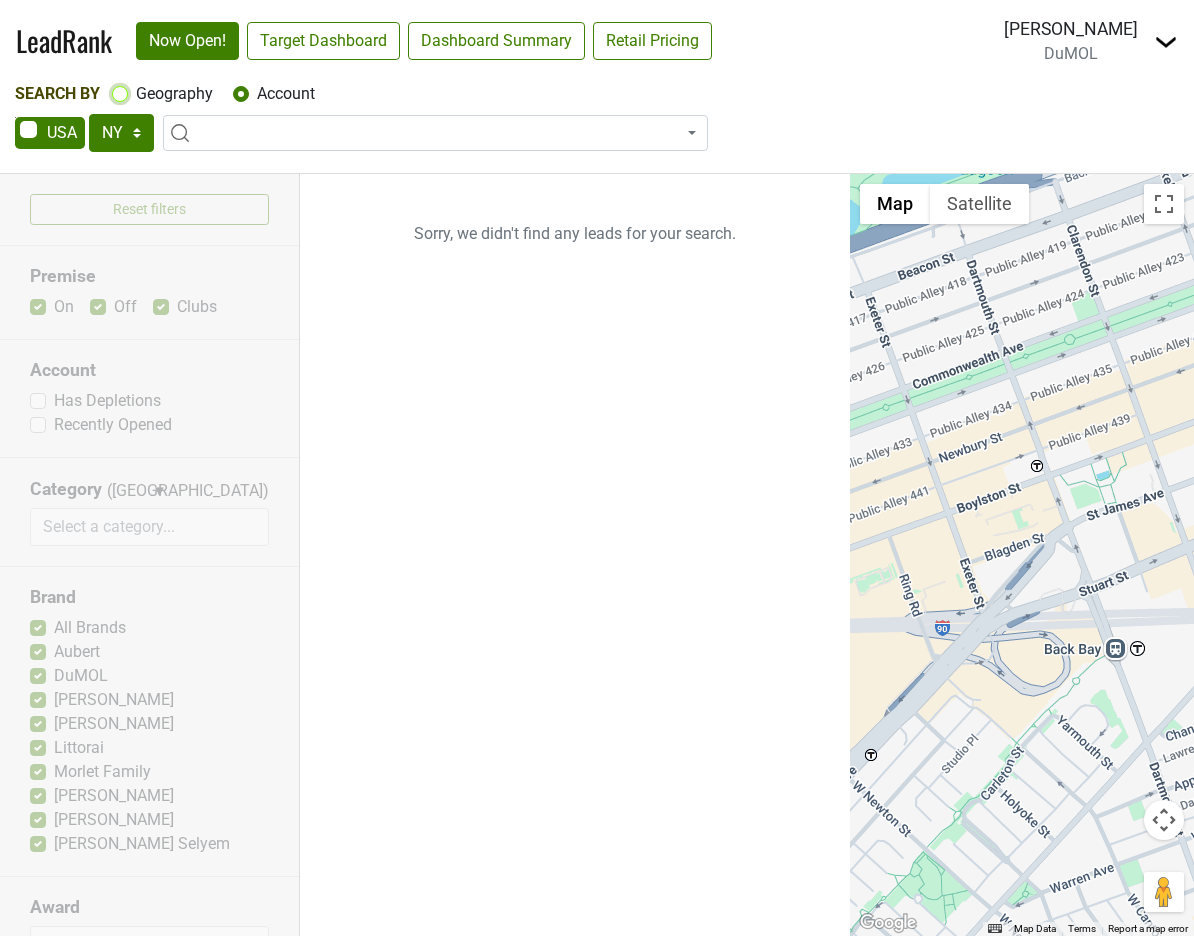 click on "Geography" at bounding box center (120, 92) 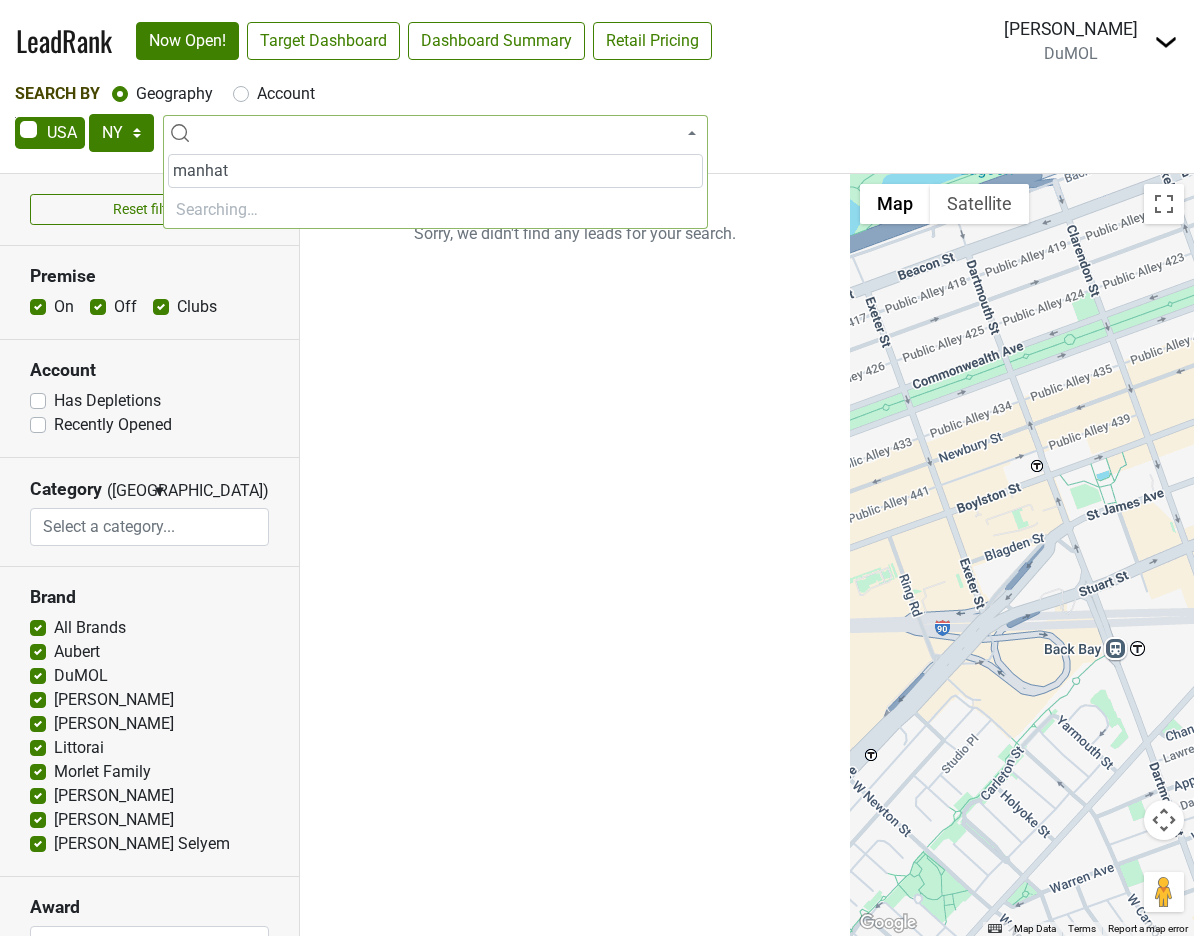 type on "manhatt" 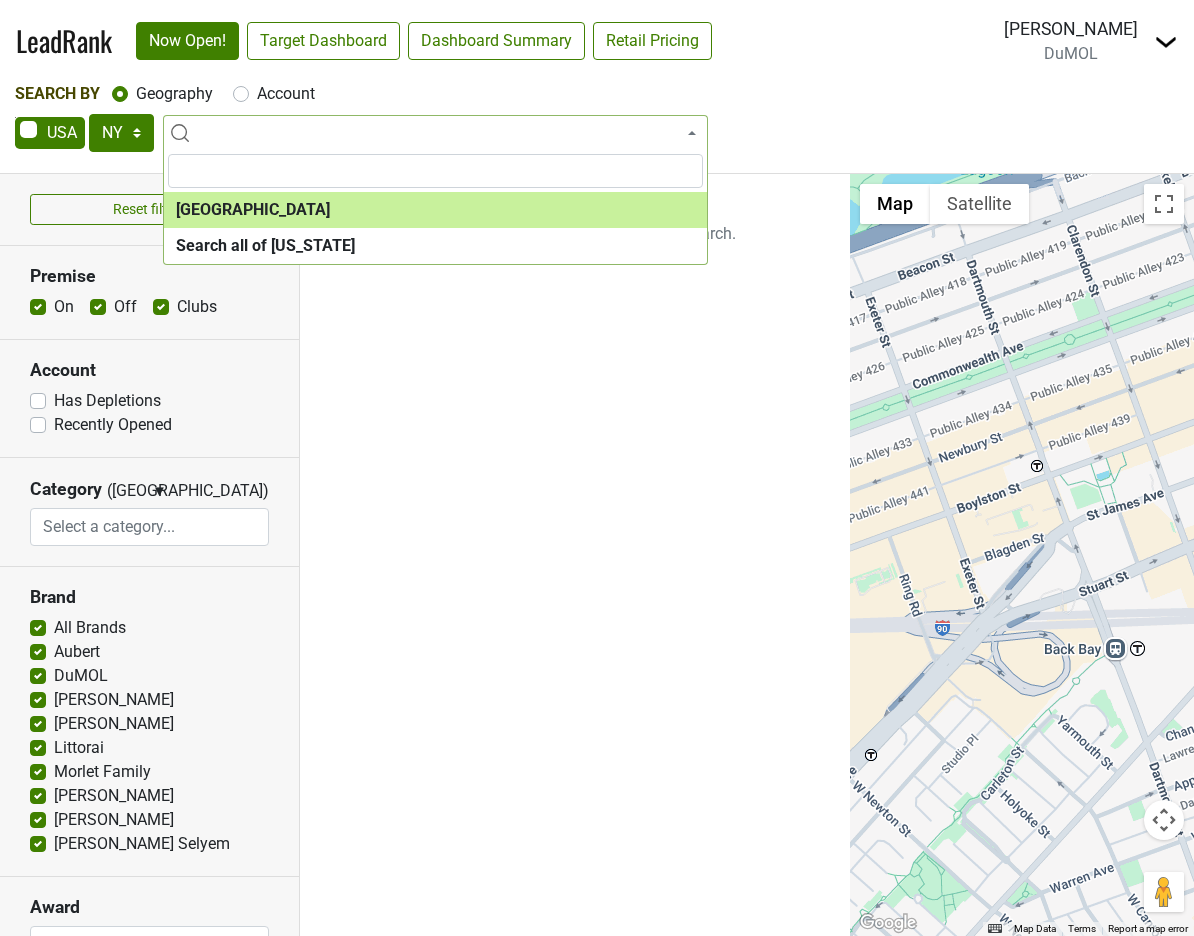 select on "1260" 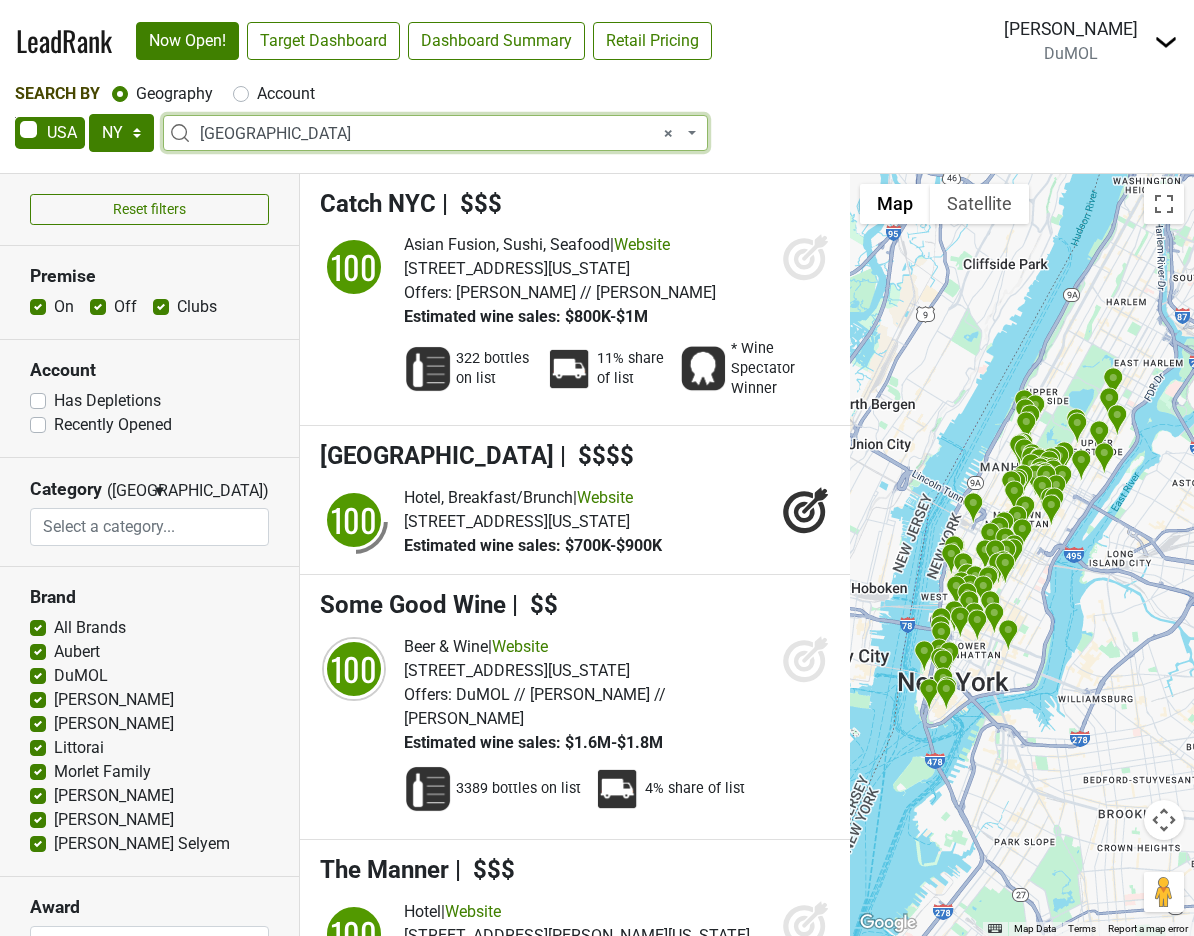 click on "Recently Opened" at bounding box center (113, 425) 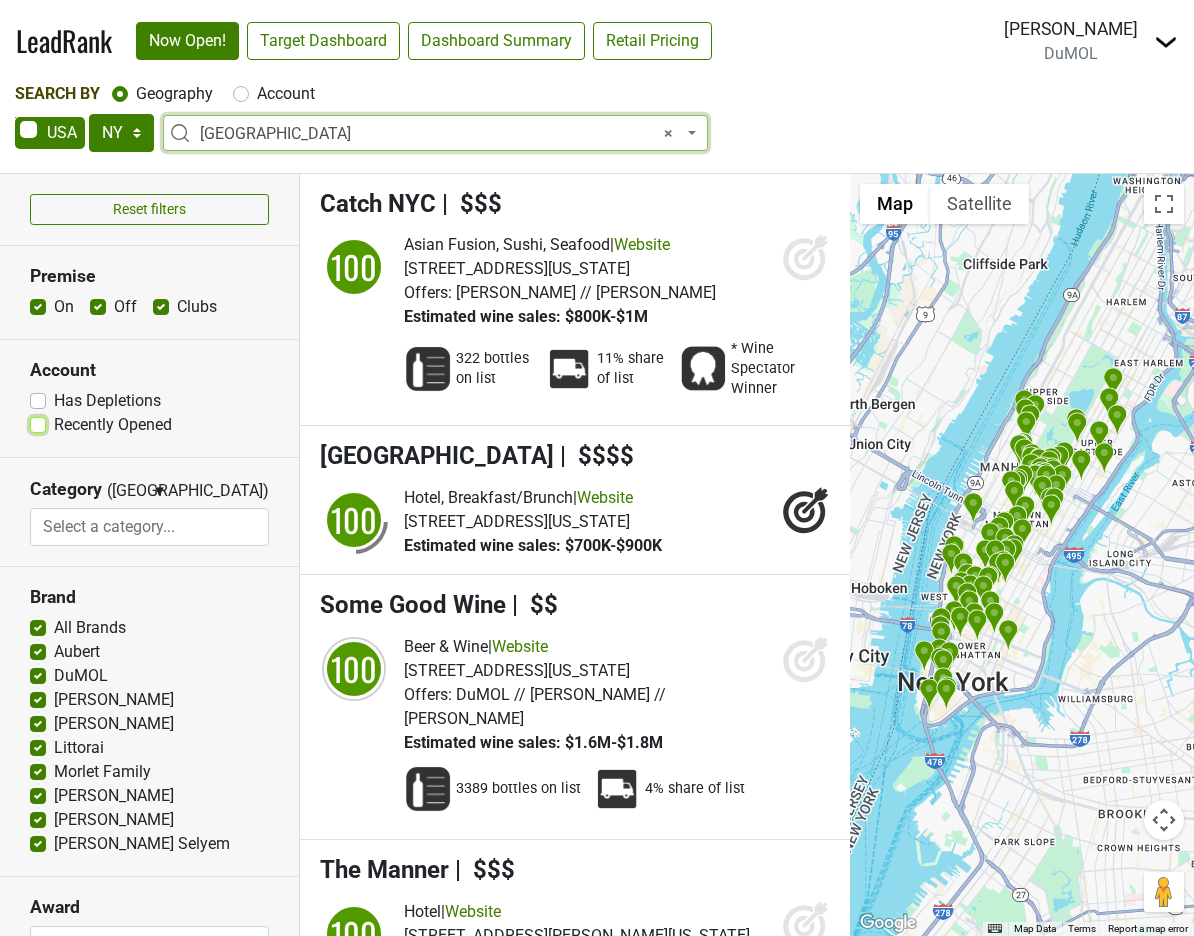 click on "Recently Opened" at bounding box center (38, 423) 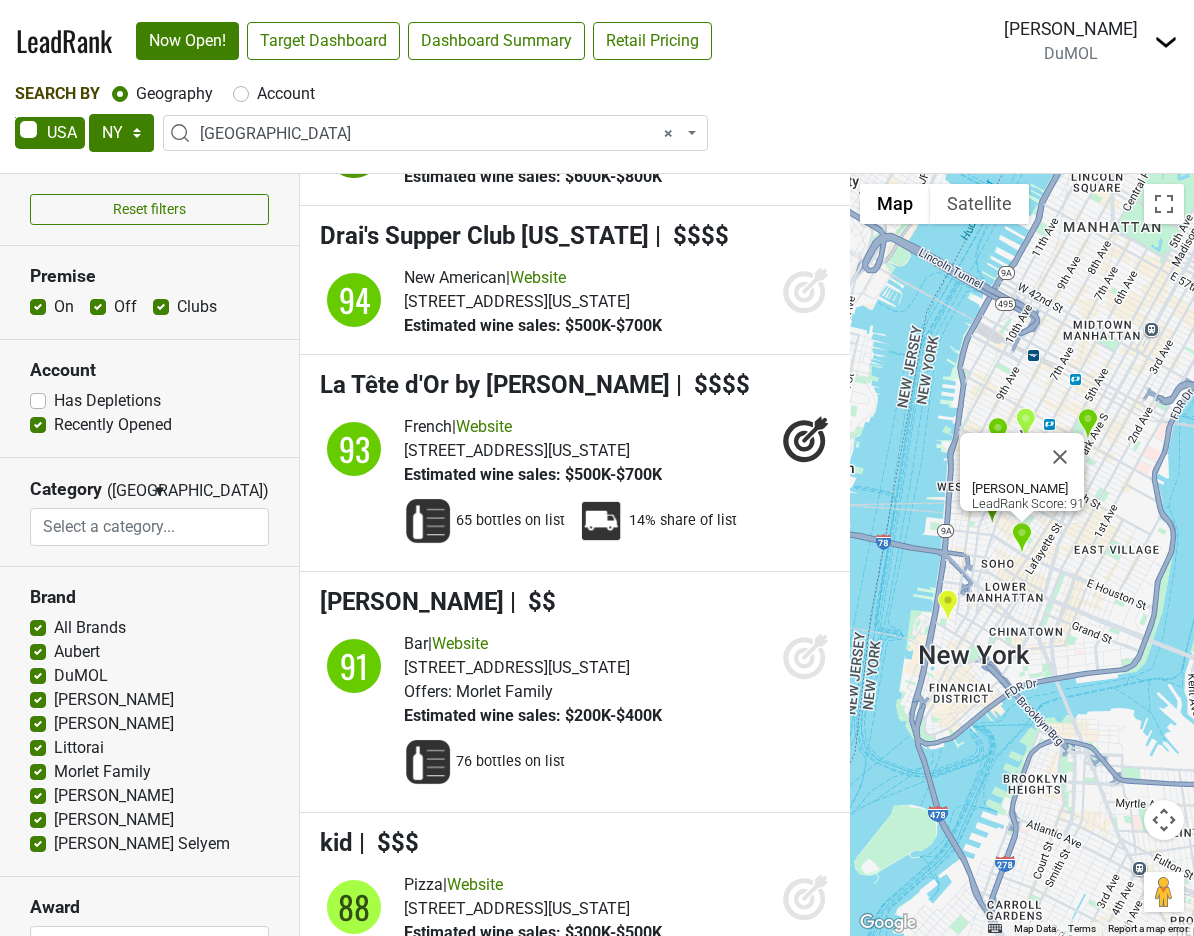 scroll, scrollTop: 357, scrollLeft: 0, axis: vertical 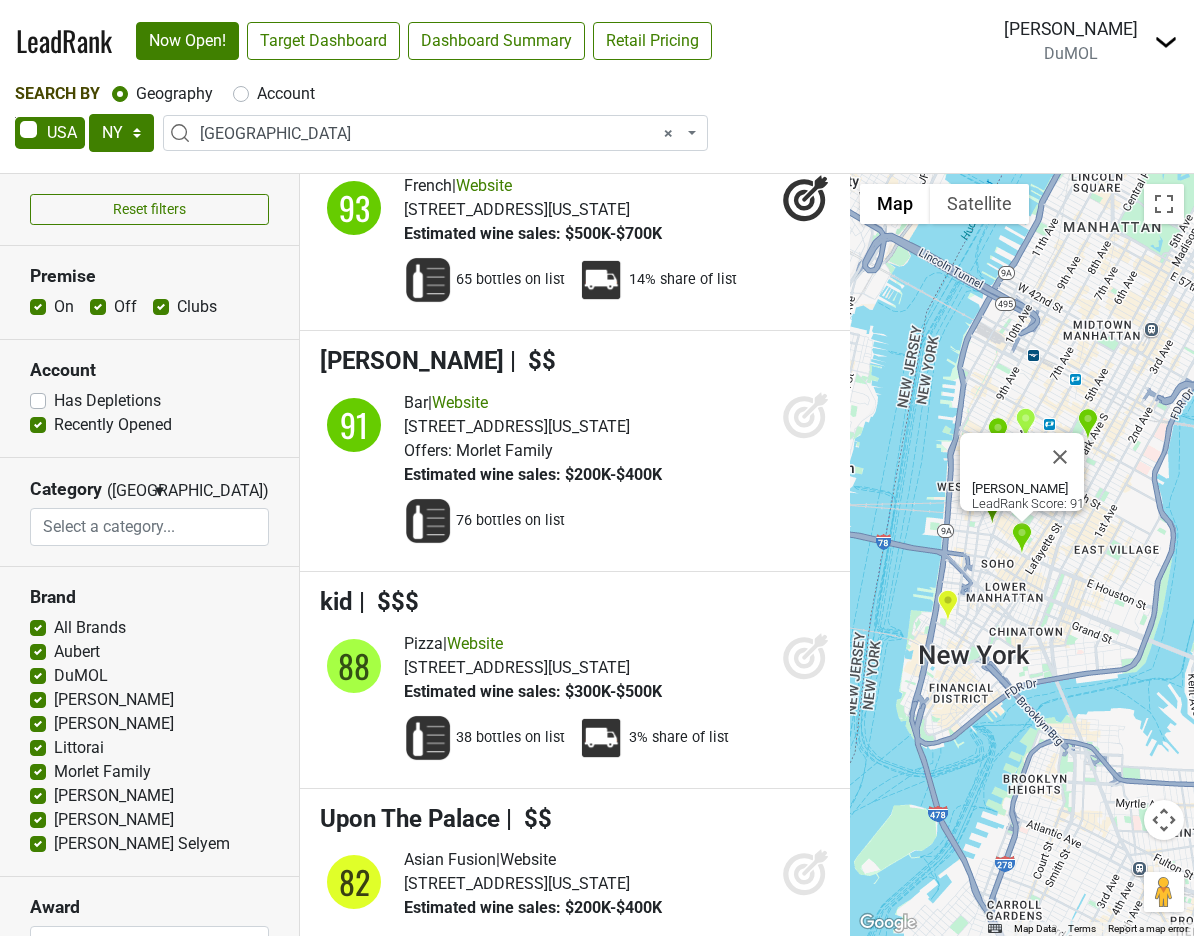 click on "Recently Opened" at bounding box center (113, 425) 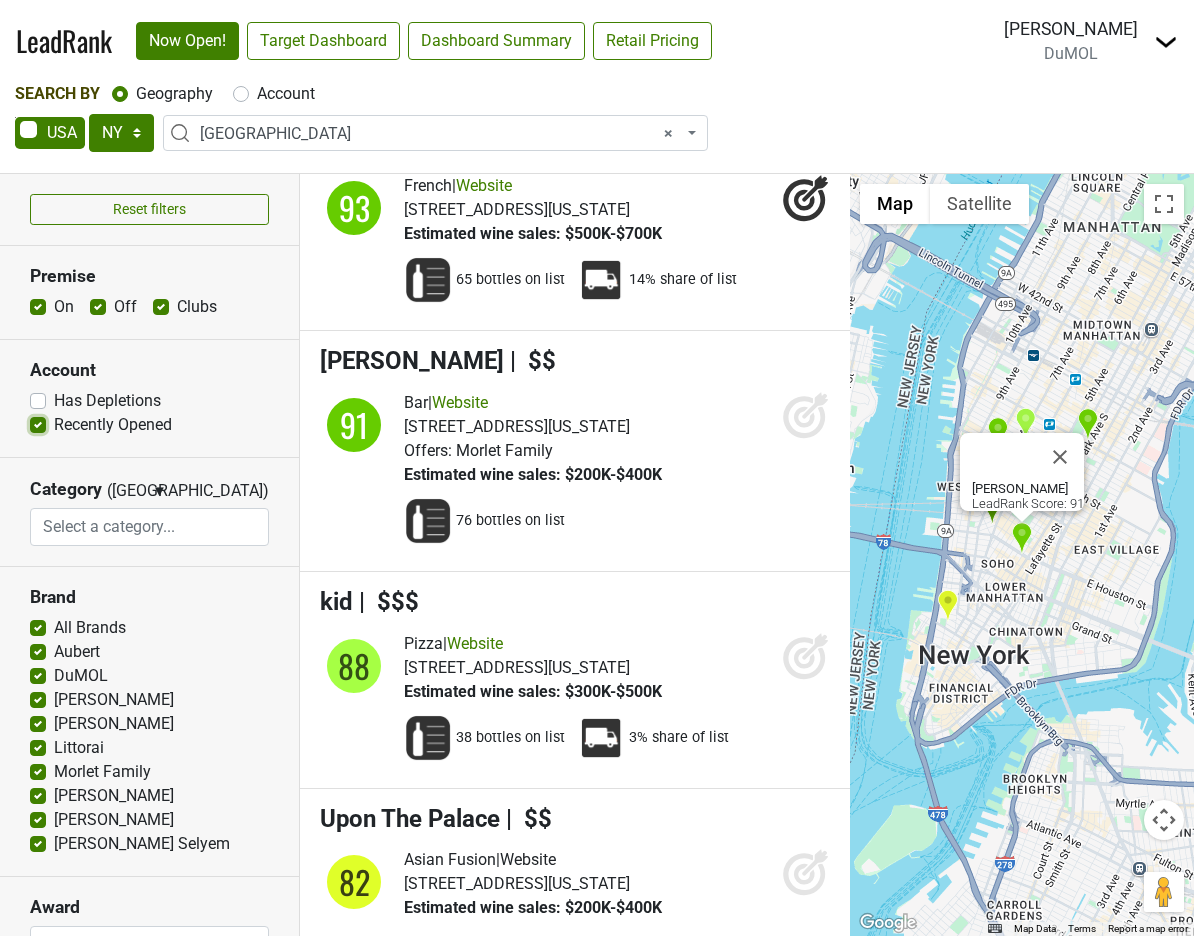 checkbox on "false" 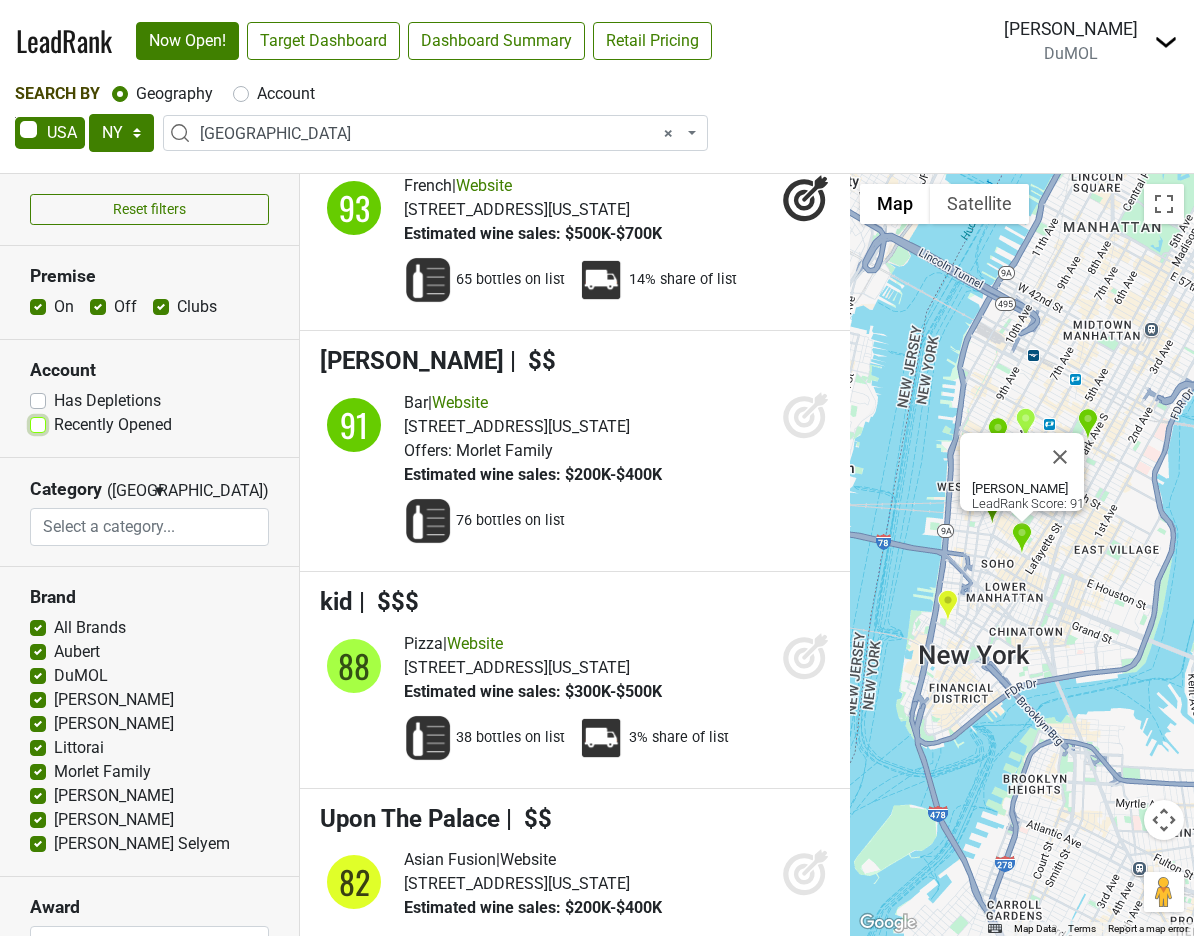 scroll, scrollTop: 0, scrollLeft: 0, axis: both 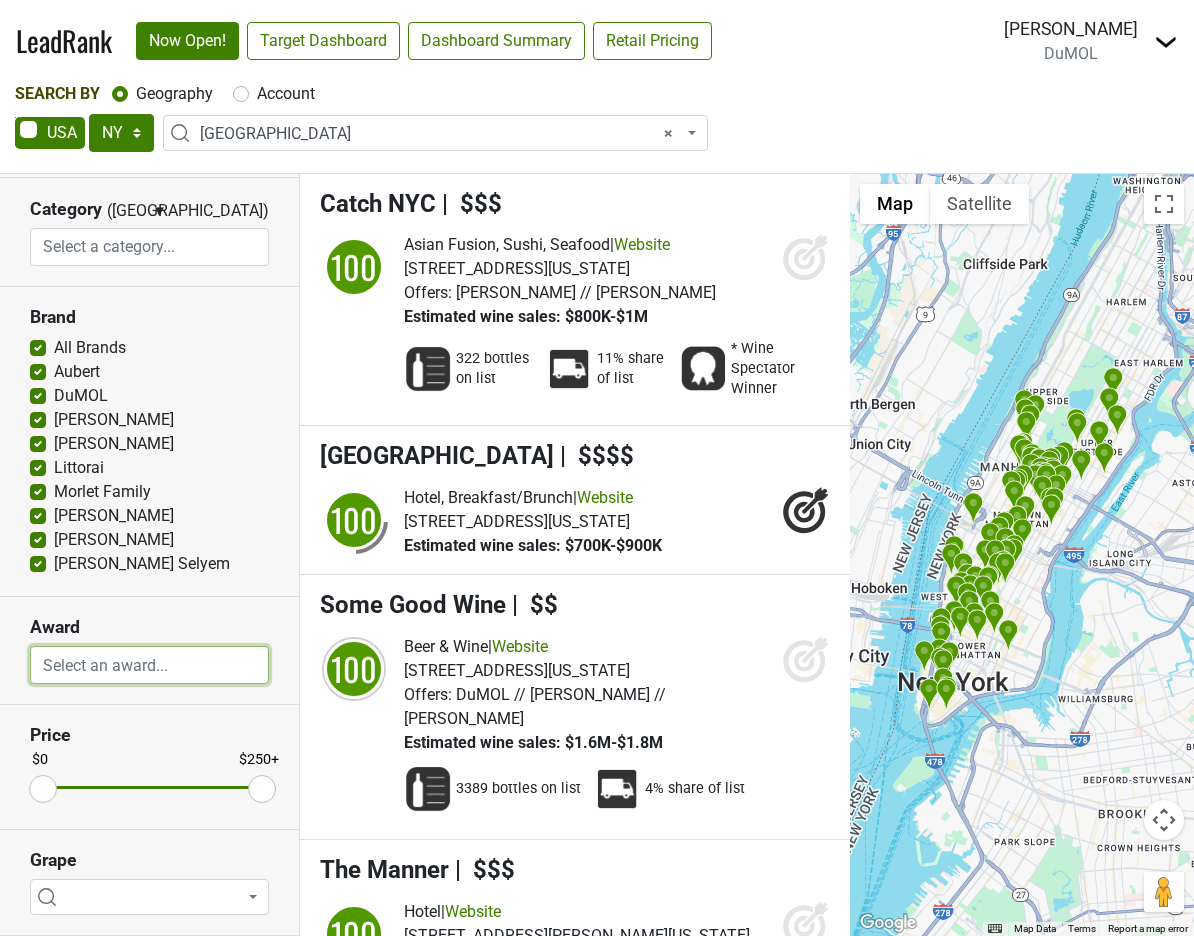 click at bounding box center (149, 665) 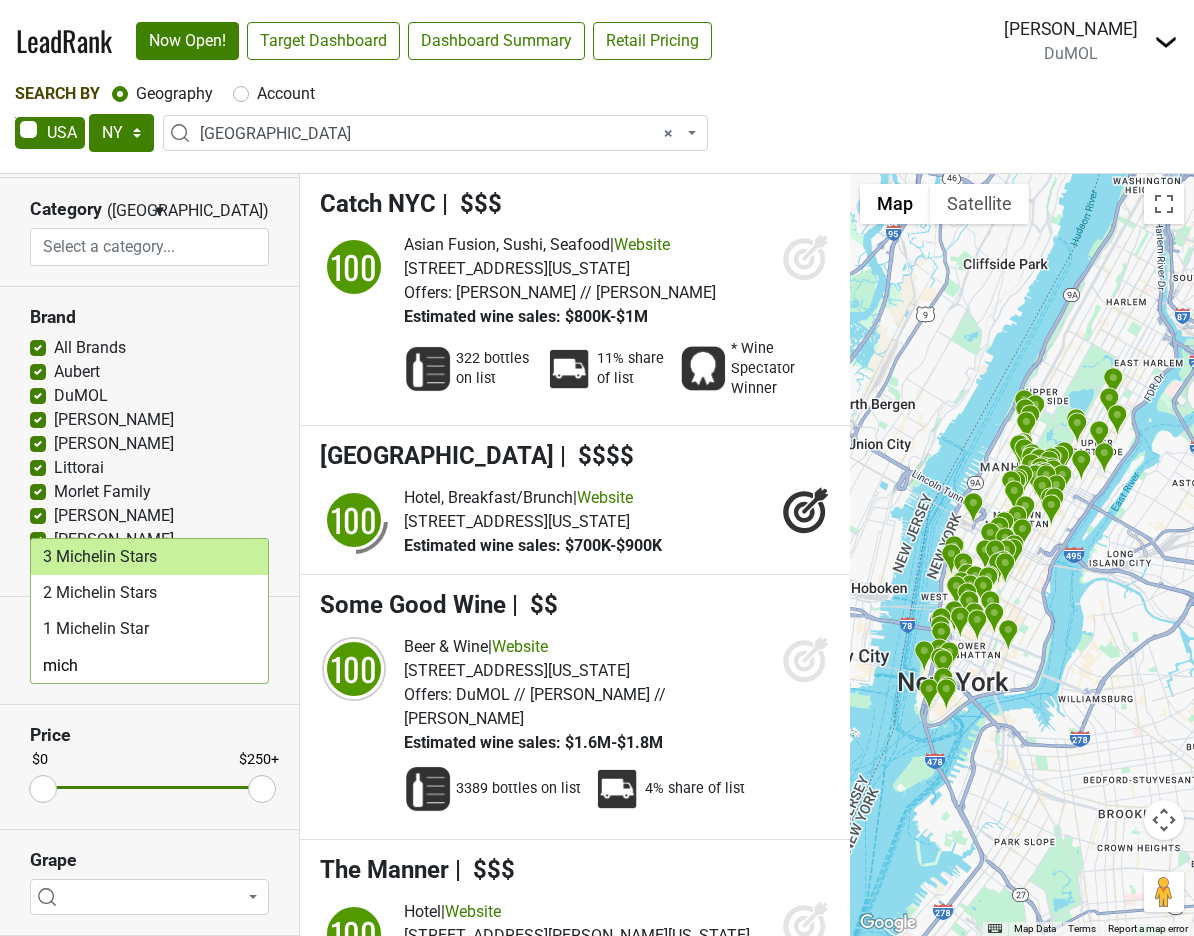 type on "mich" 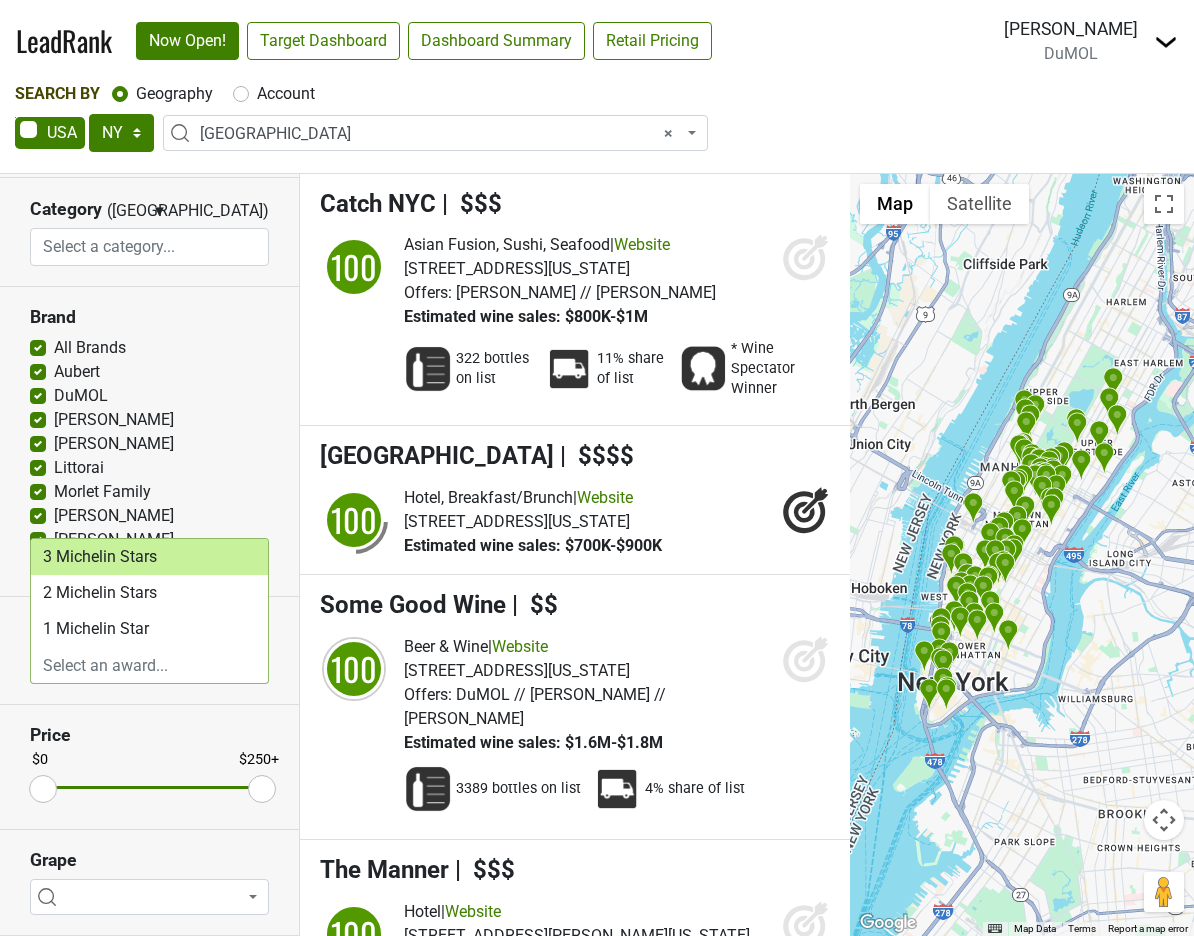 scroll, scrollTop: 1, scrollLeft: 0, axis: vertical 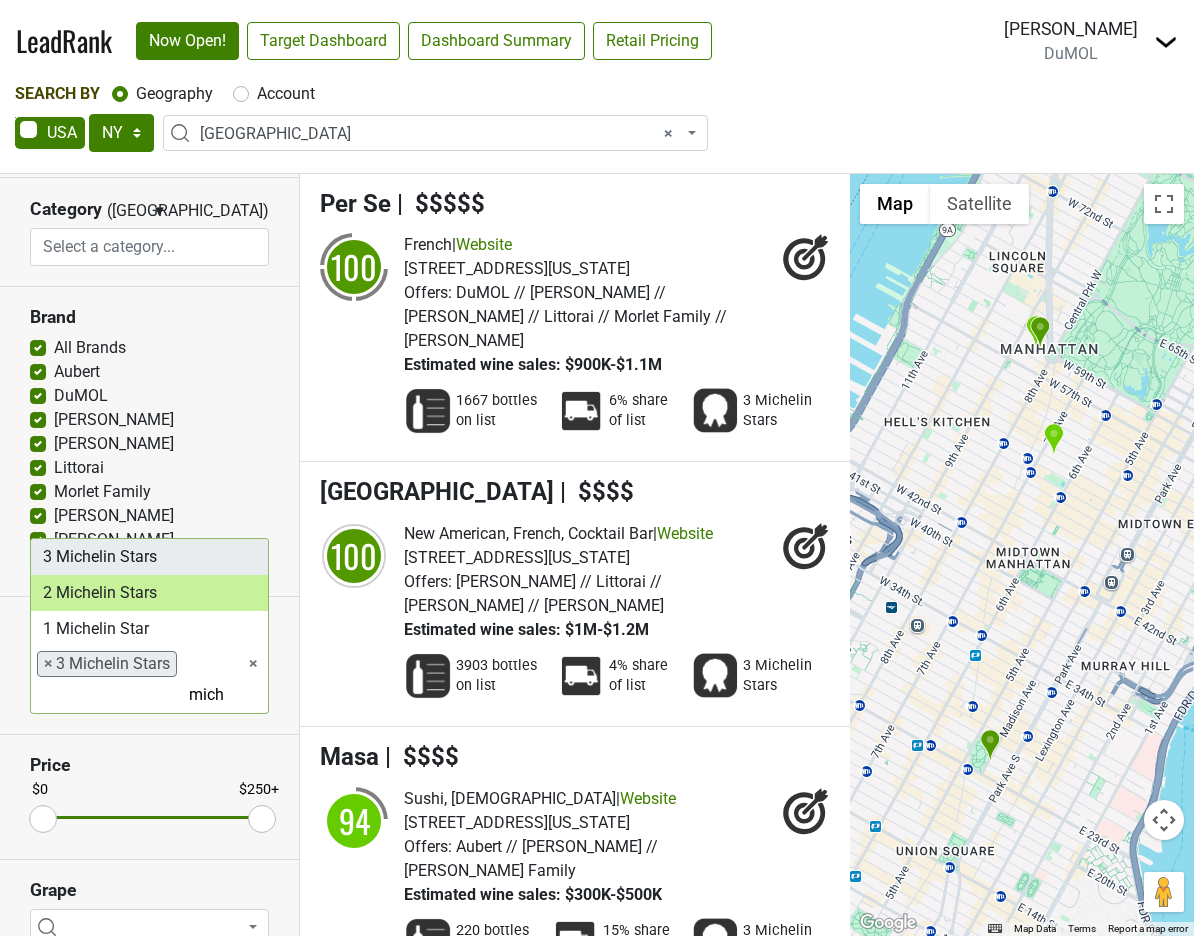 type on "mich" 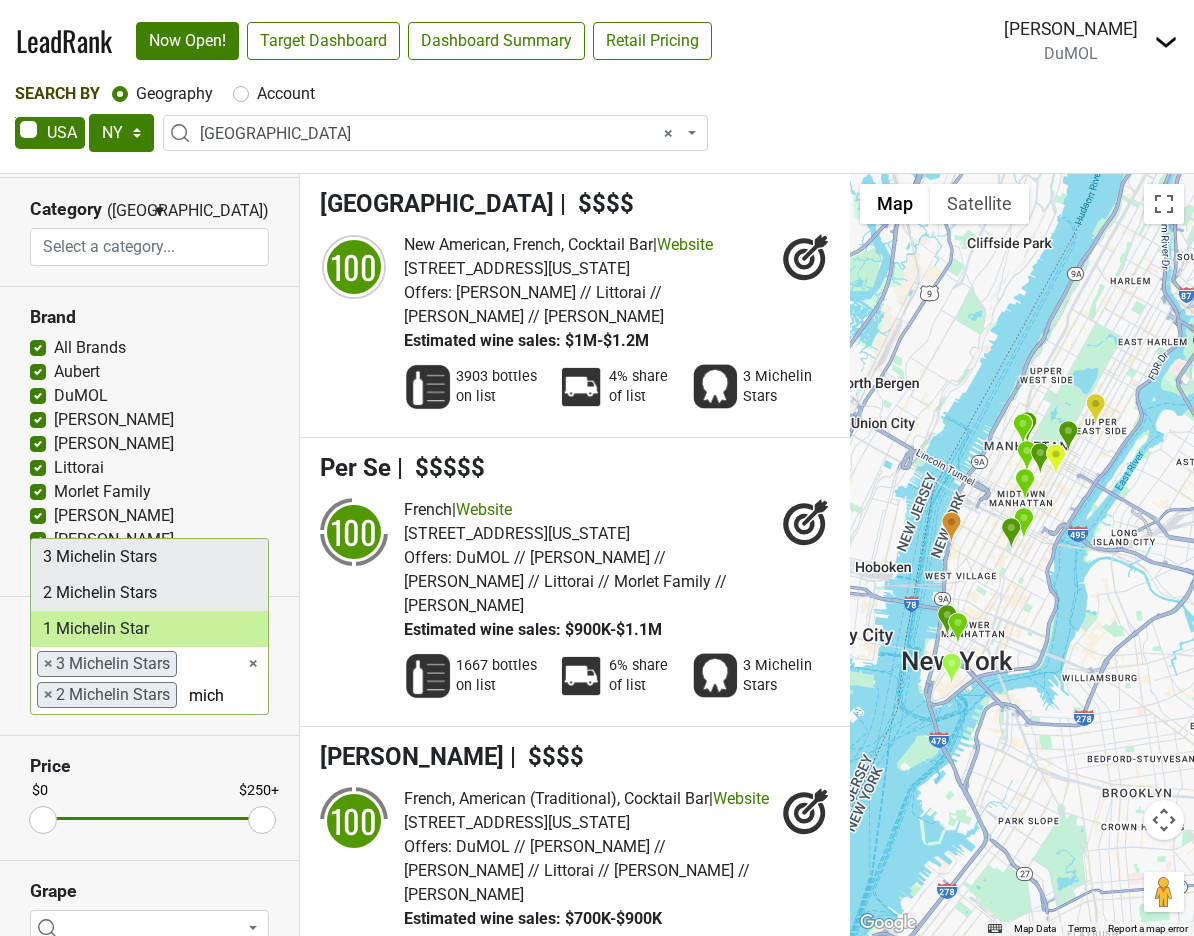 type on "mich" 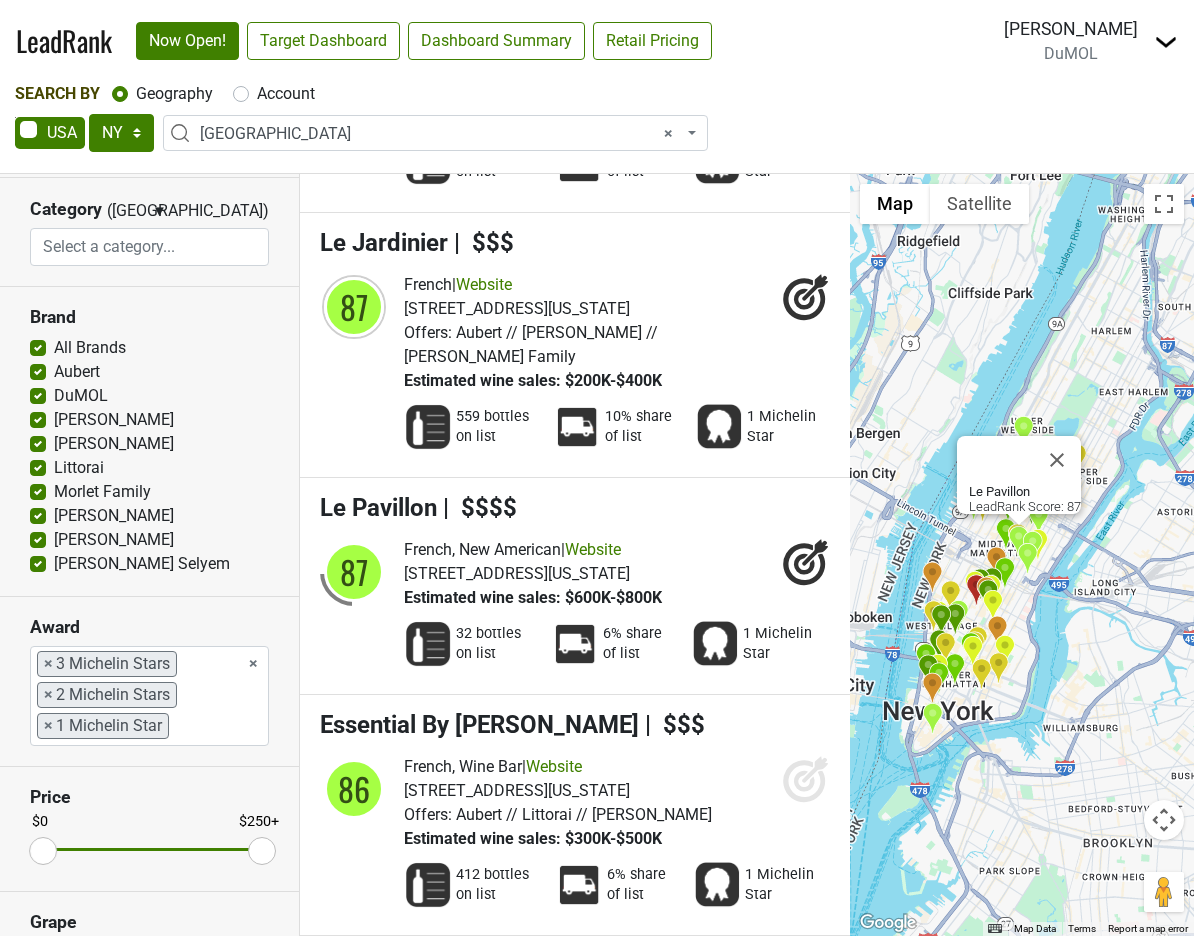 scroll, scrollTop: 6090, scrollLeft: 0, axis: vertical 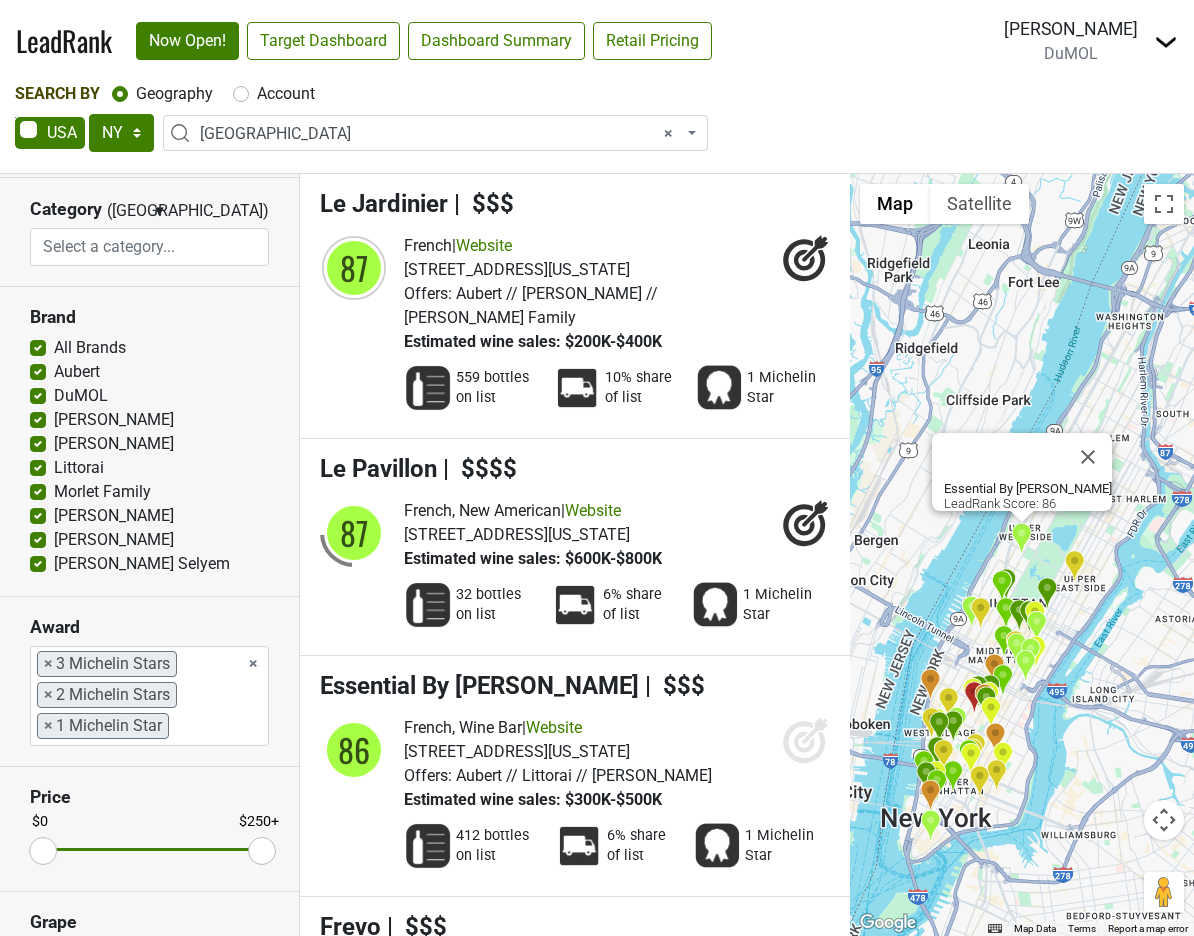 click 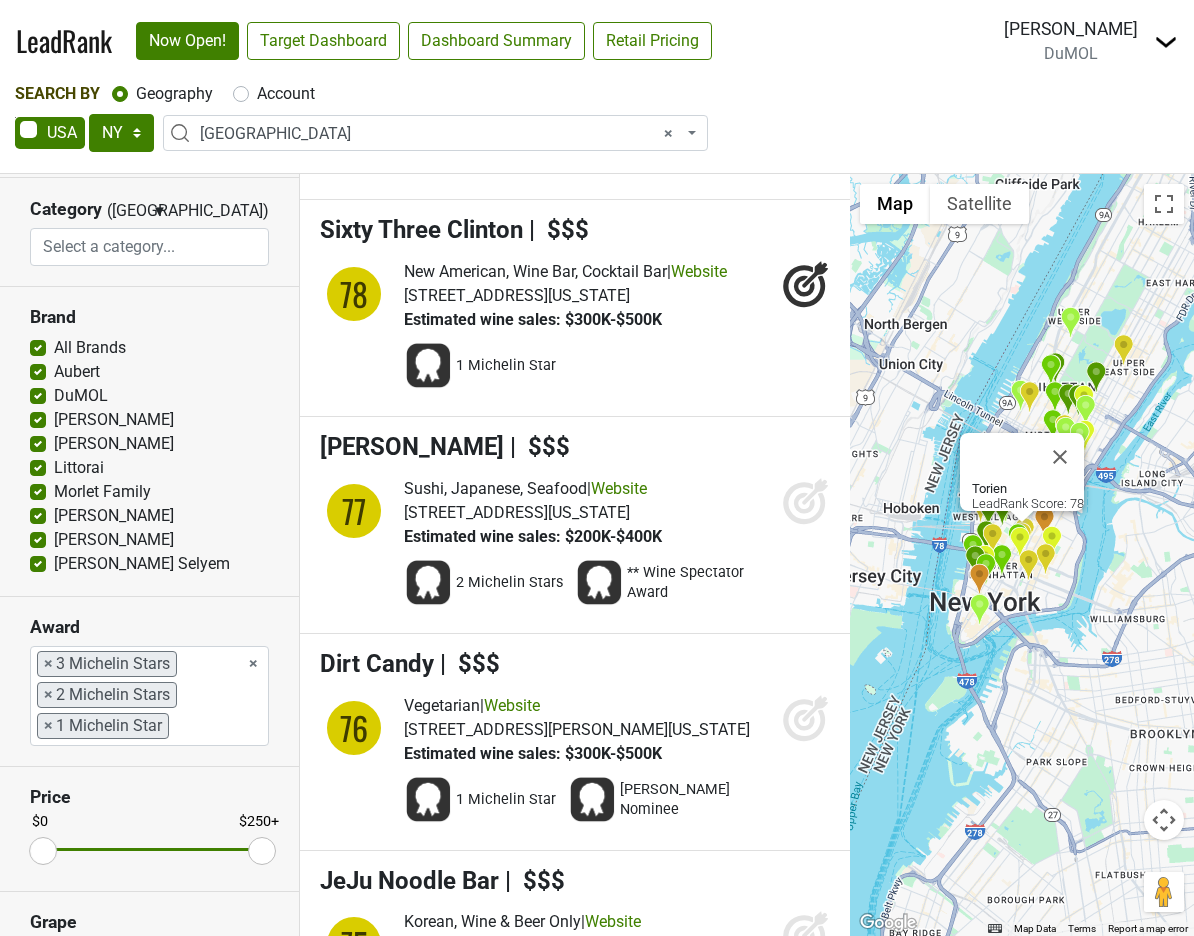 scroll, scrollTop: 10355, scrollLeft: 0, axis: vertical 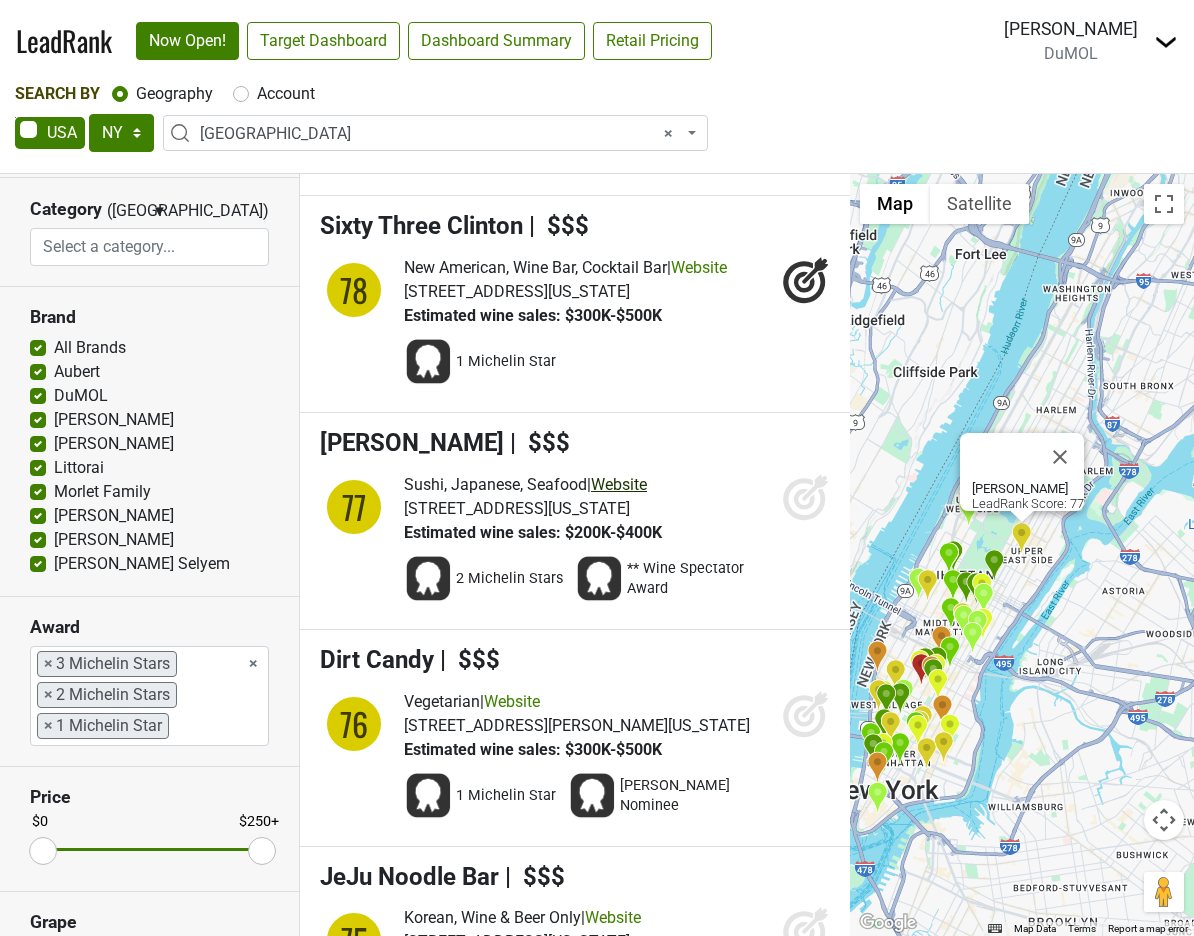 click on "Website" at bounding box center (619, 484) 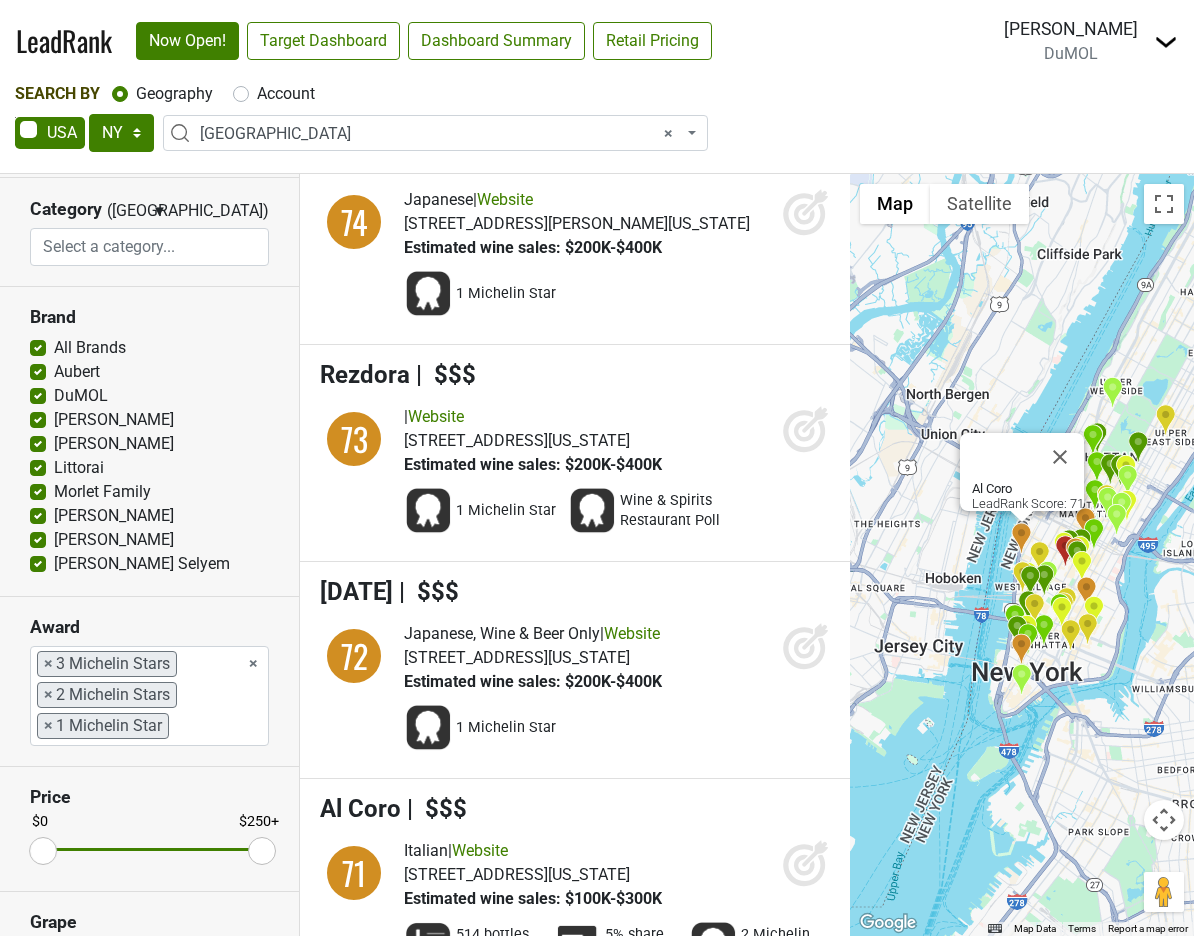 scroll, scrollTop: 11827, scrollLeft: 0, axis: vertical 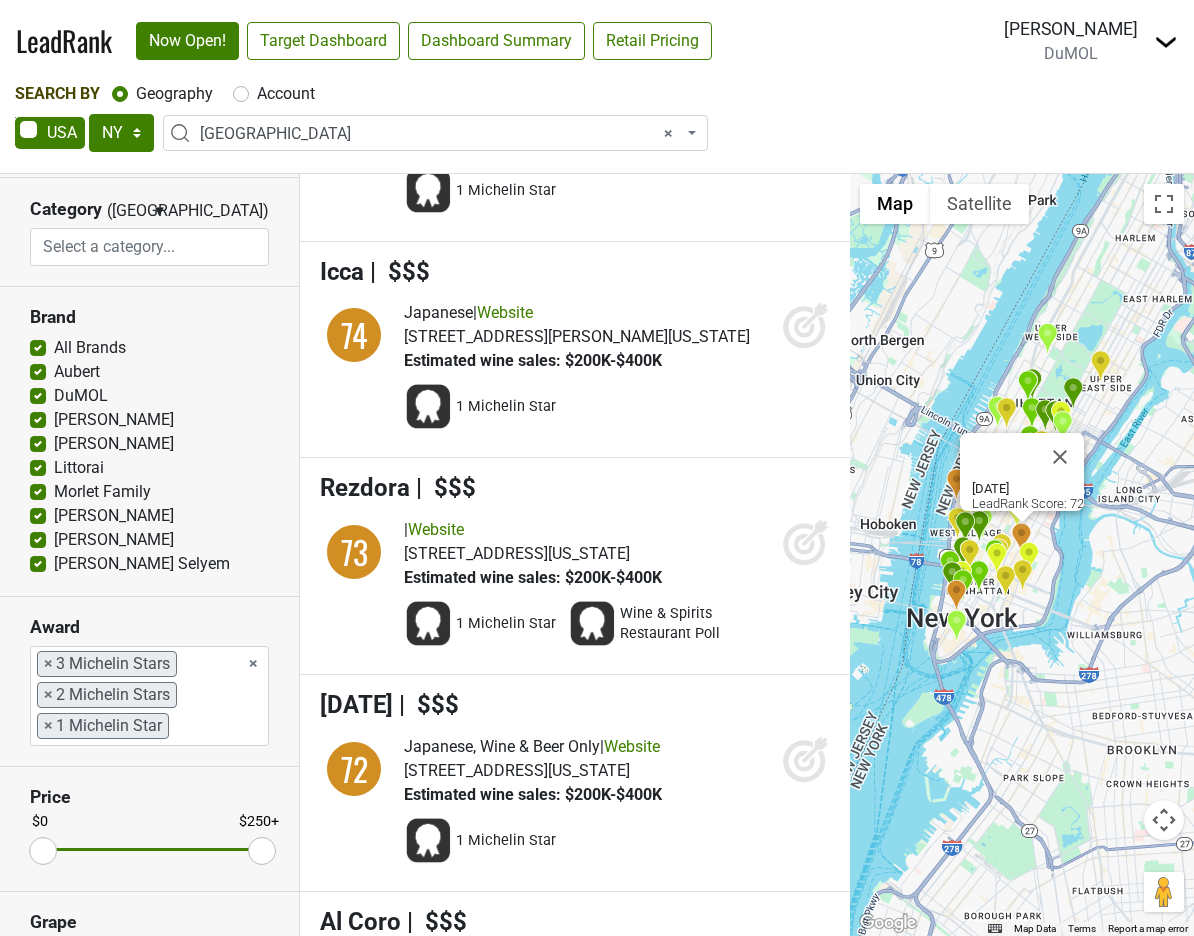 click on "× × 3 Michelin Stars × 2 Michelin Stars × 1 Michelin Star" at bounding box center [149, 696] 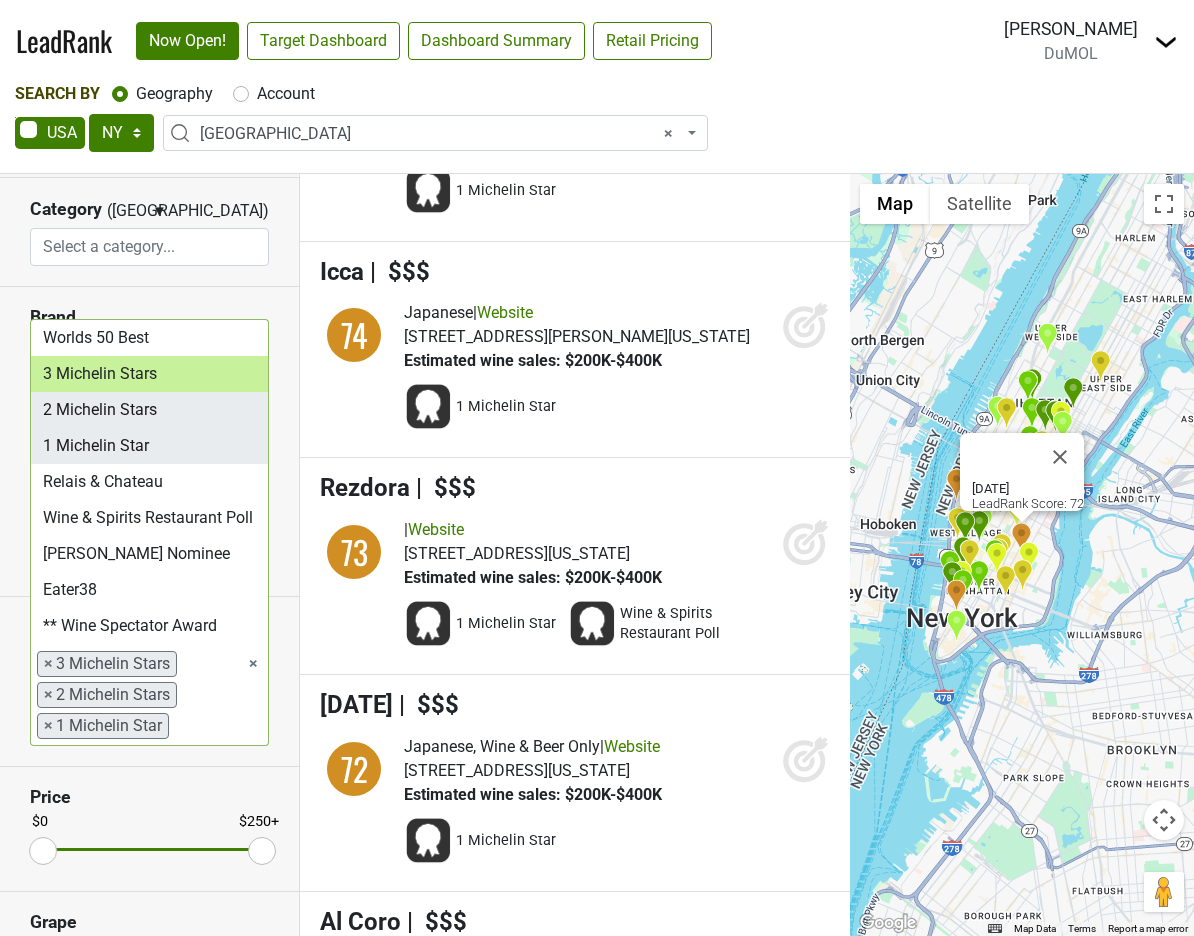 scroll, scrollTop: 280, scrollLeft: 0, axis: vertical 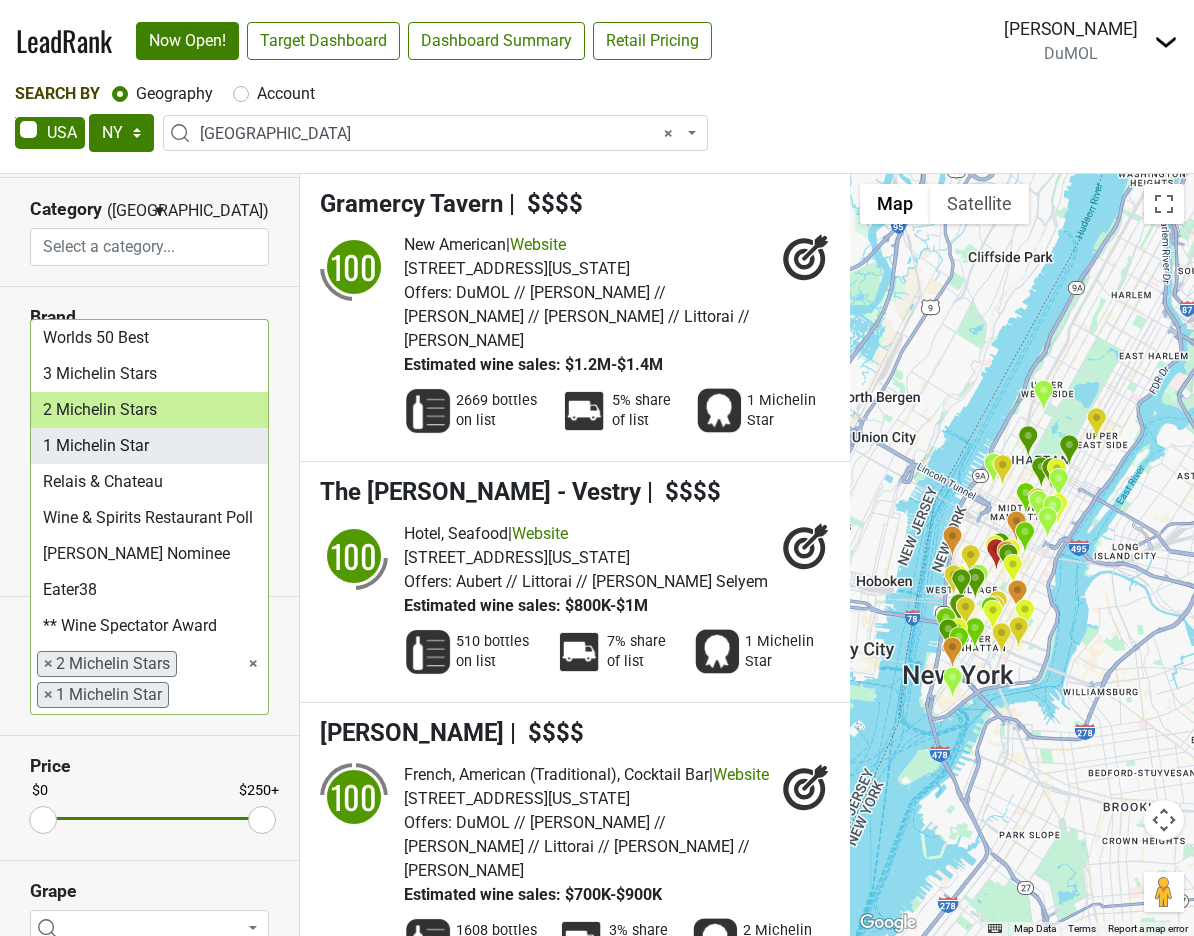 click on "×" at bounding box center (48, 664) 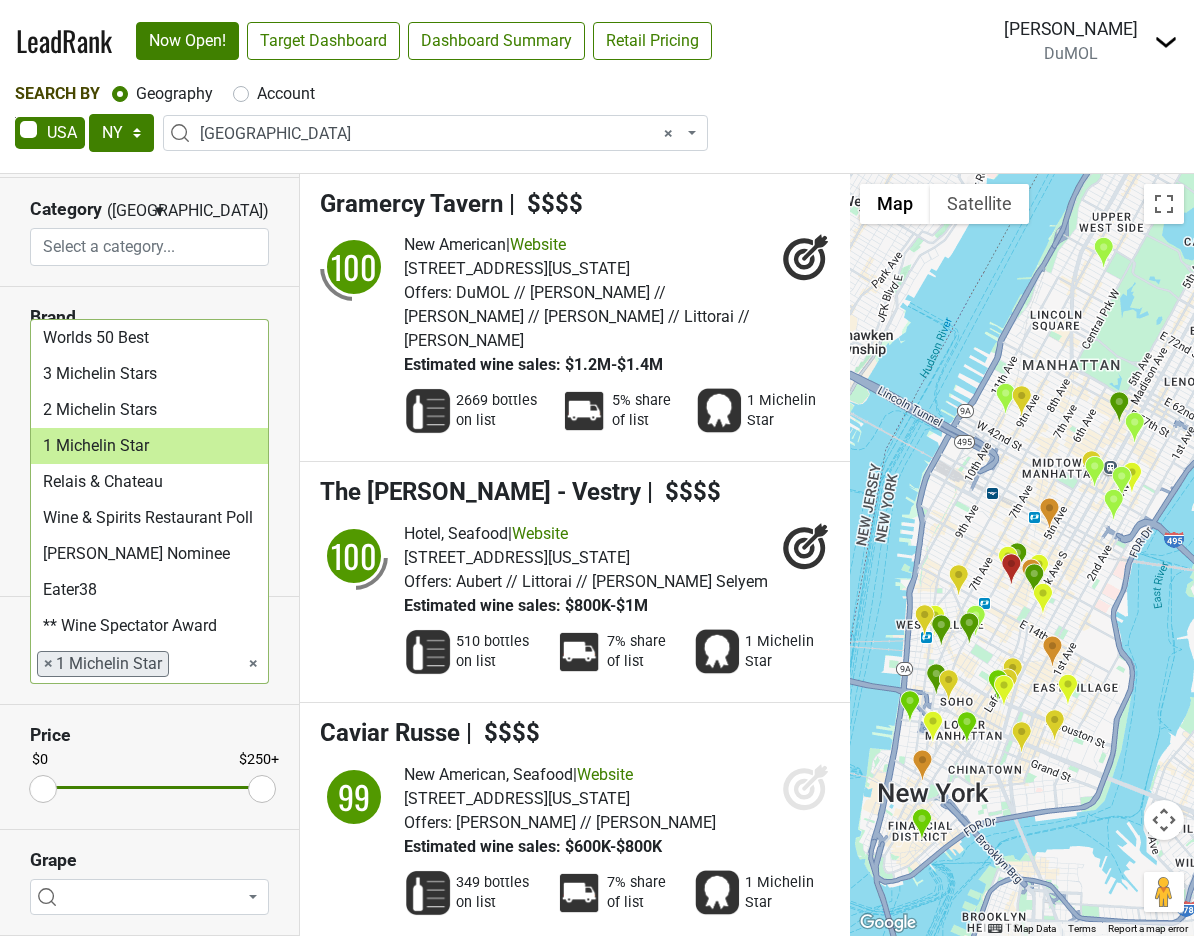 click on "×" at bounding box center (48, 664) 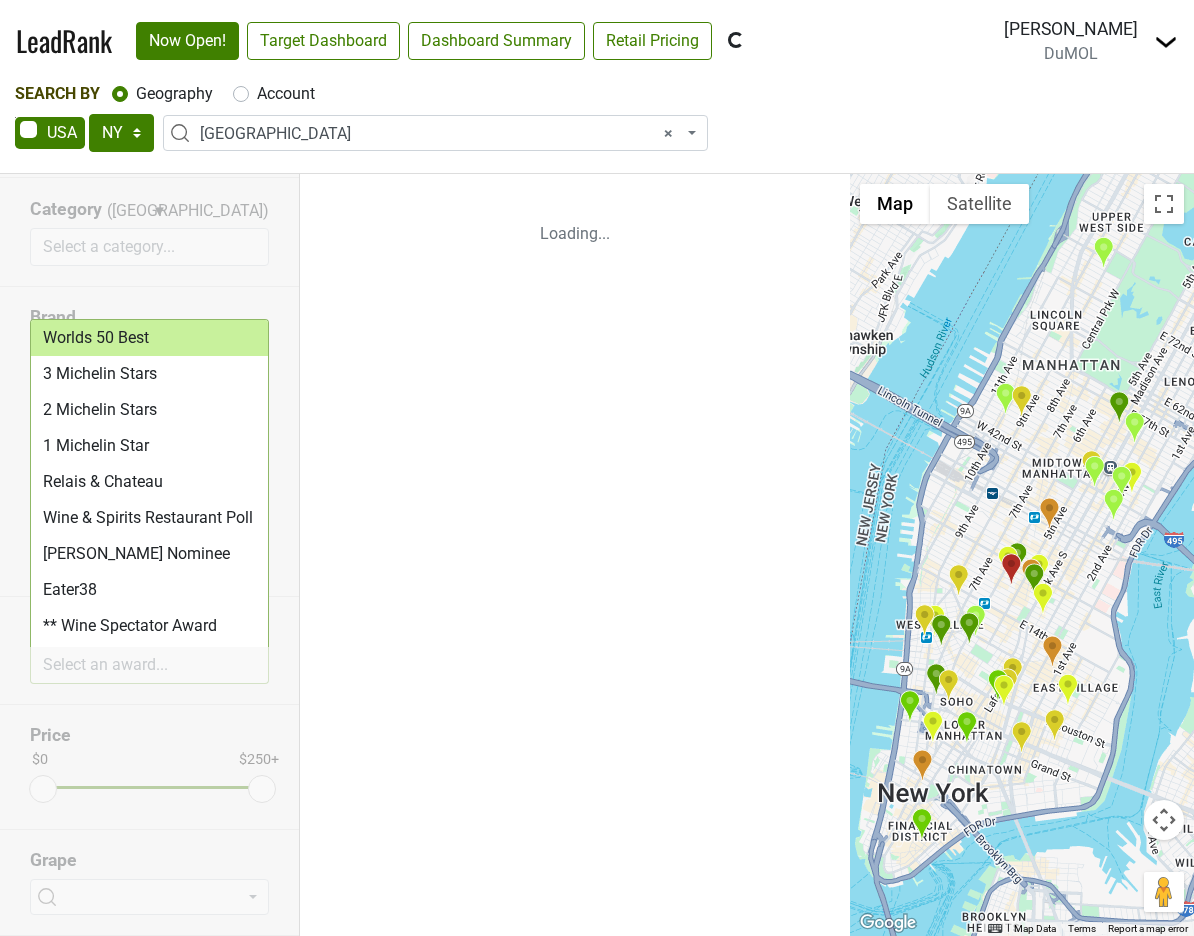 scroll, scrollTop: 280, scrollLeft: 0, axis: vertical 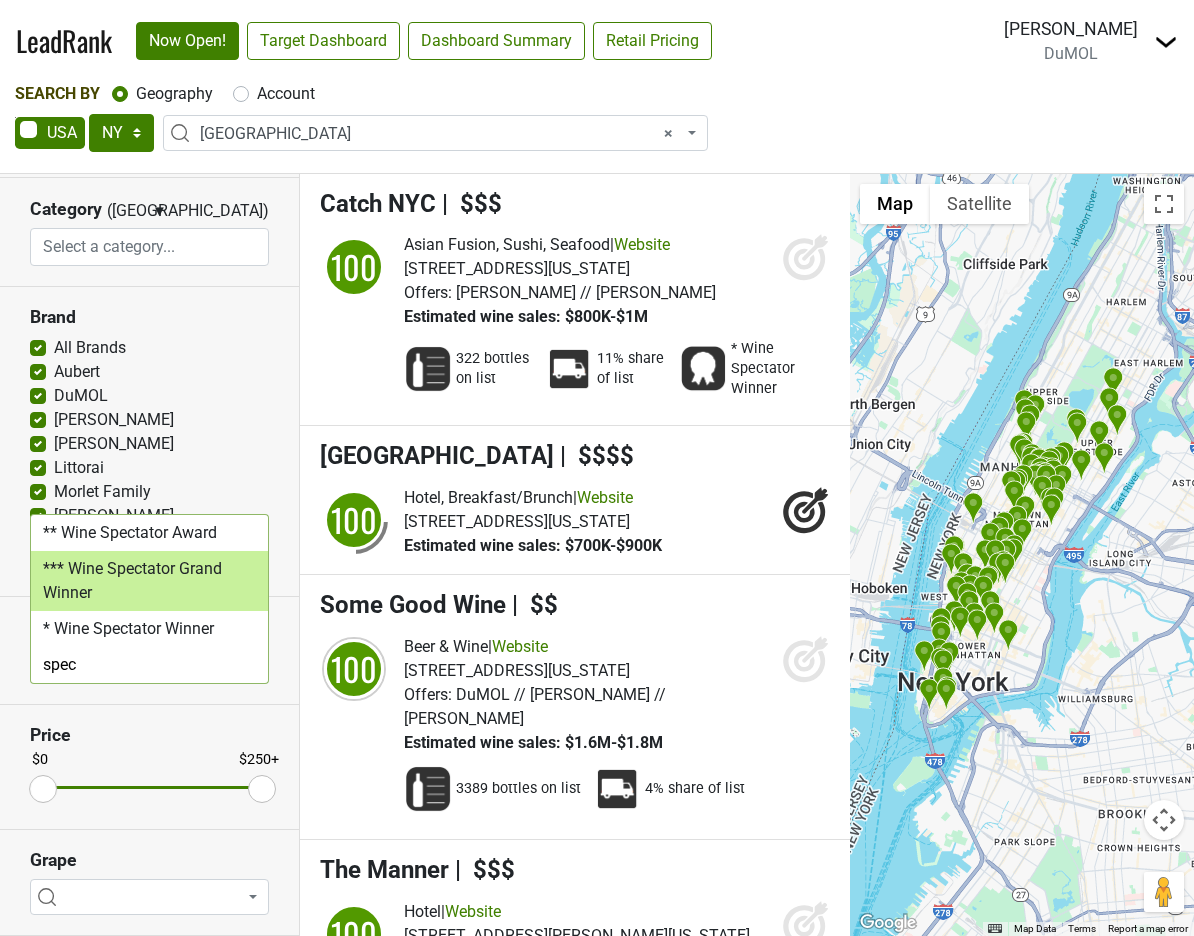 type on "spec" 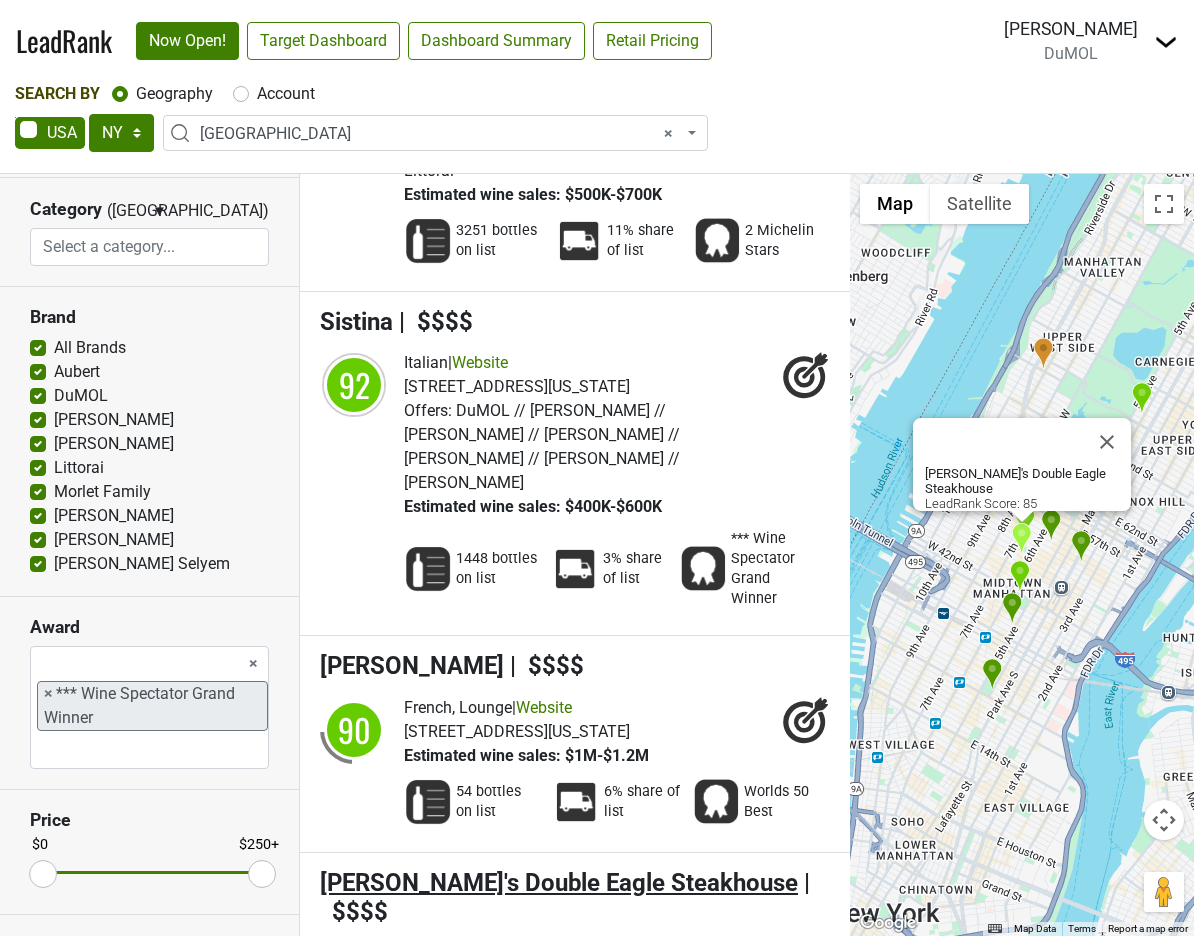 scroll, scrollTop: 2162, scrollLeft: 0, axis: vertical 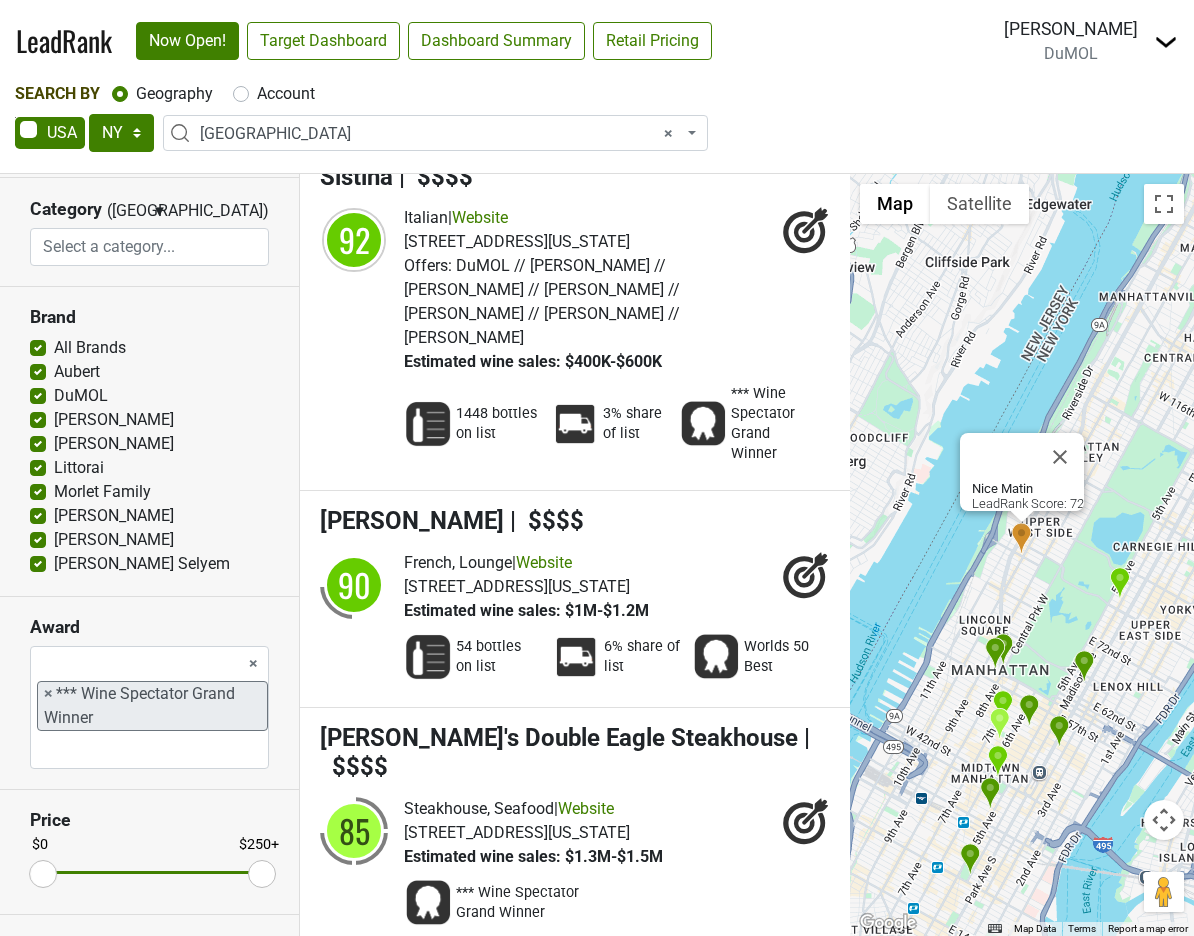 click on "×" at bounding box center [48, 694] 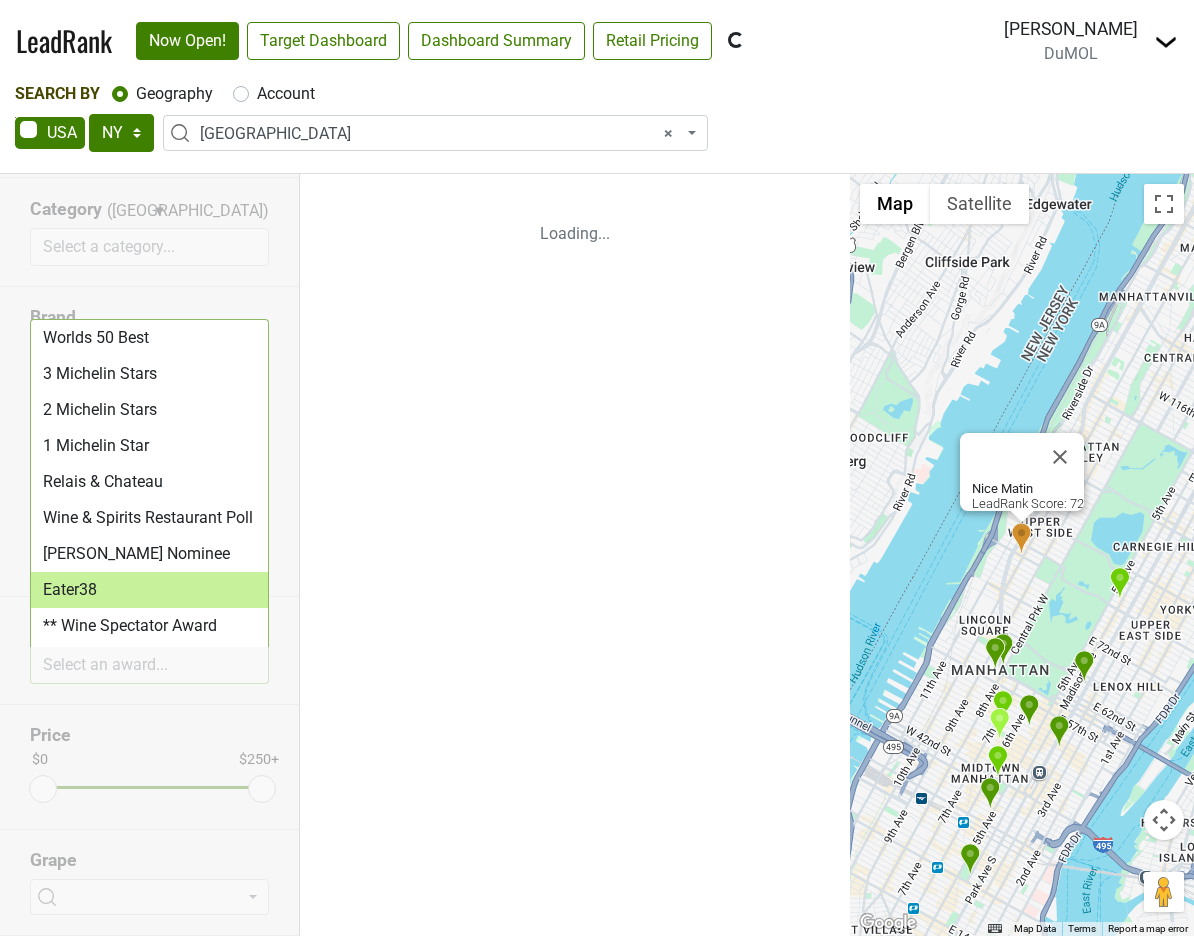 scroll, scrollTop: 25, scrollLeft: 0, axis: vertical 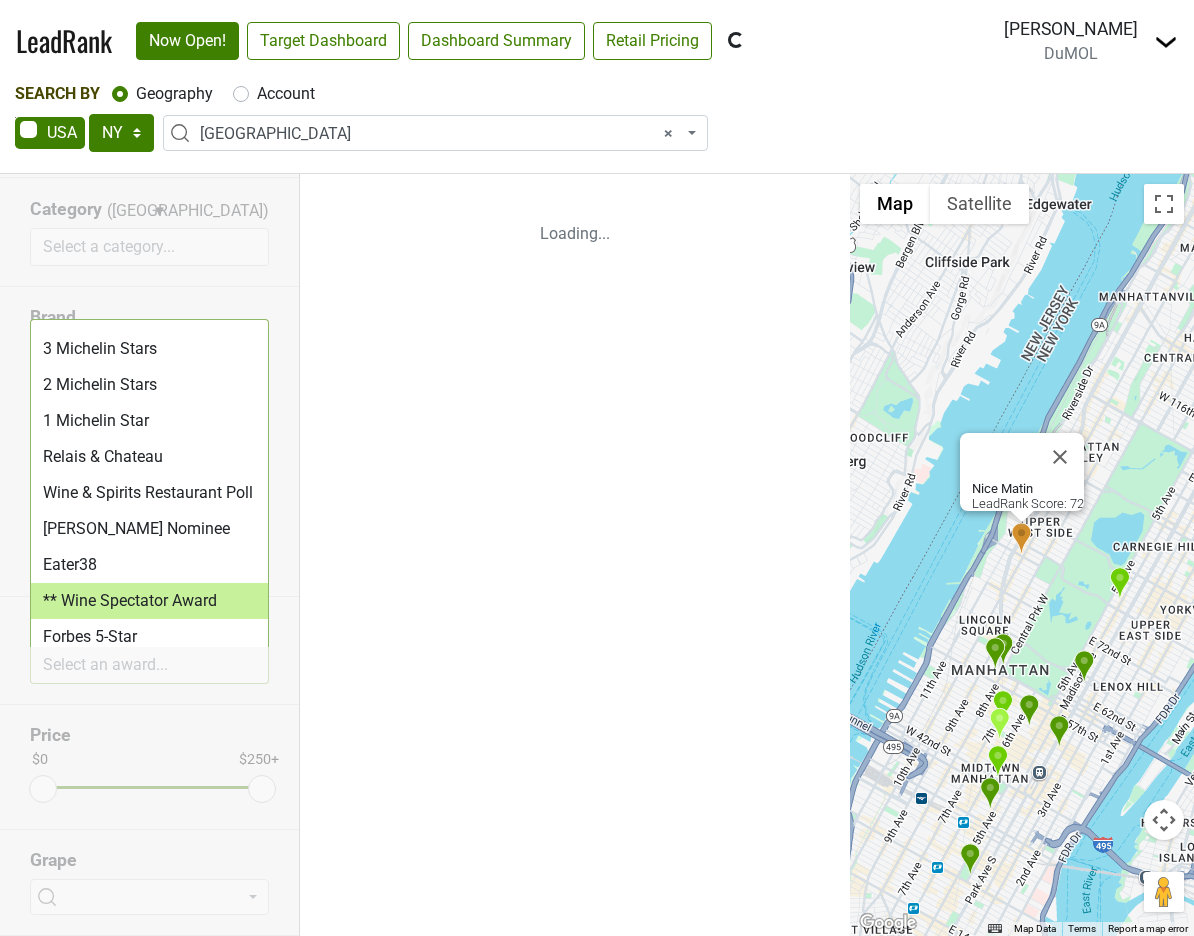 select on "** Wine Spectator Award" 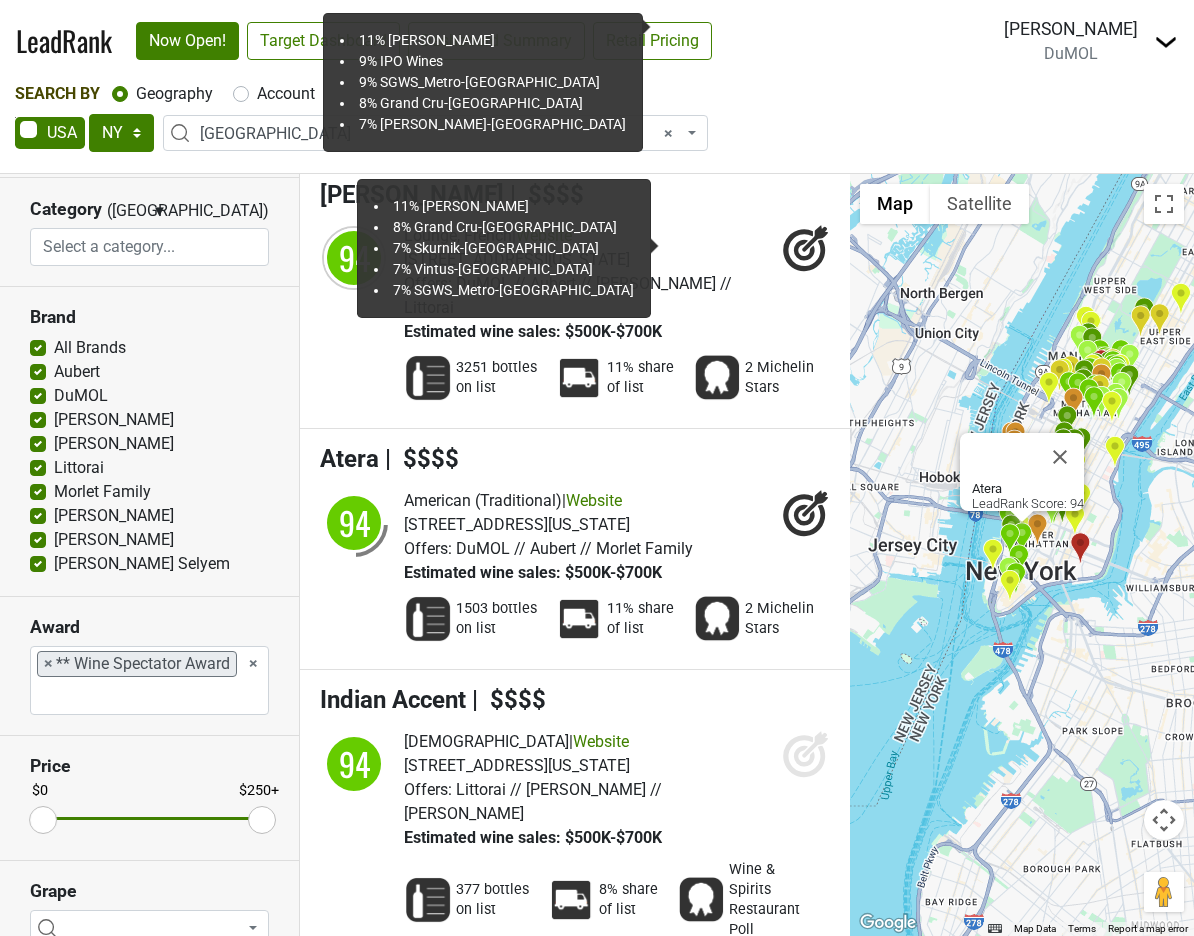 scroll, scrollTop: 6989, scrollLeft: 0, axis: vertical 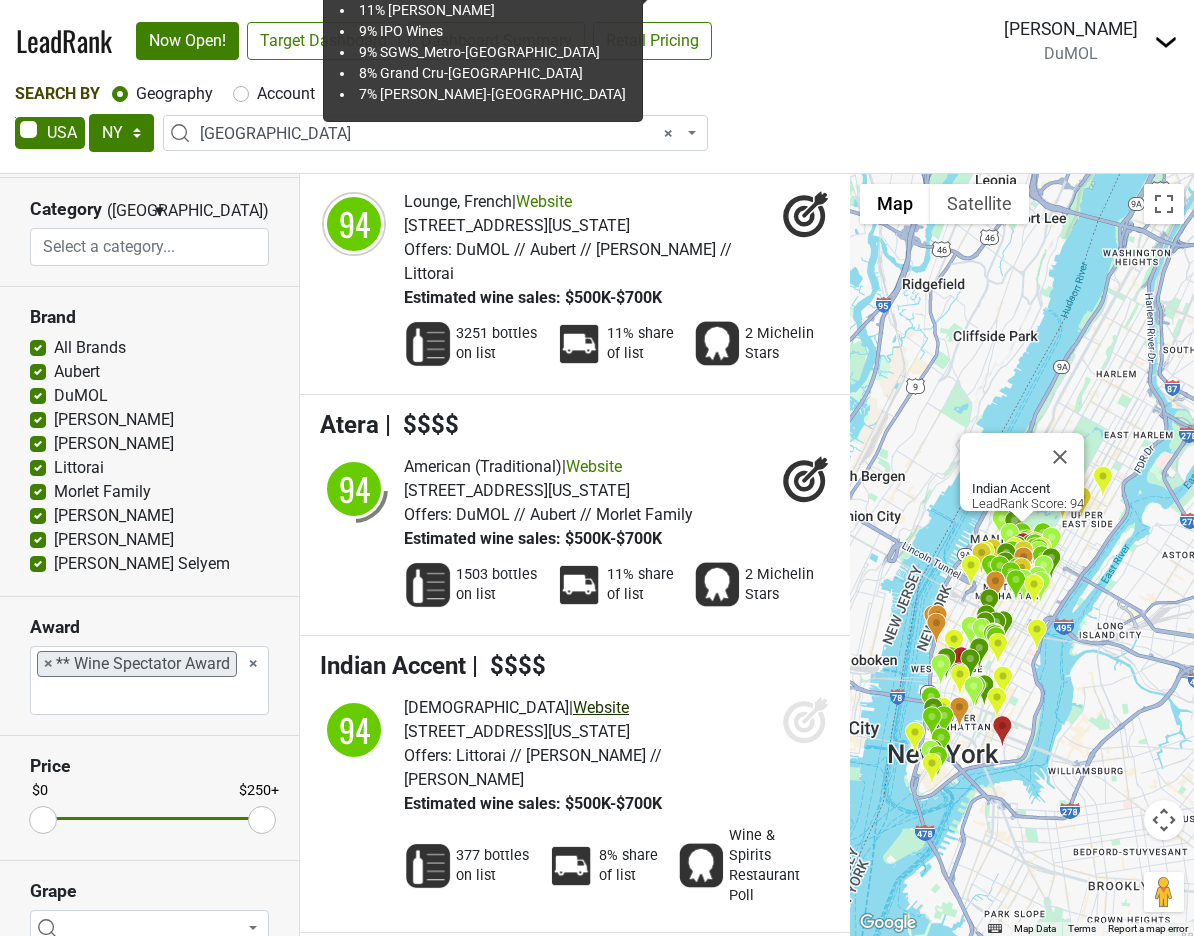 click on "Website" at bounding box center (601, 707) 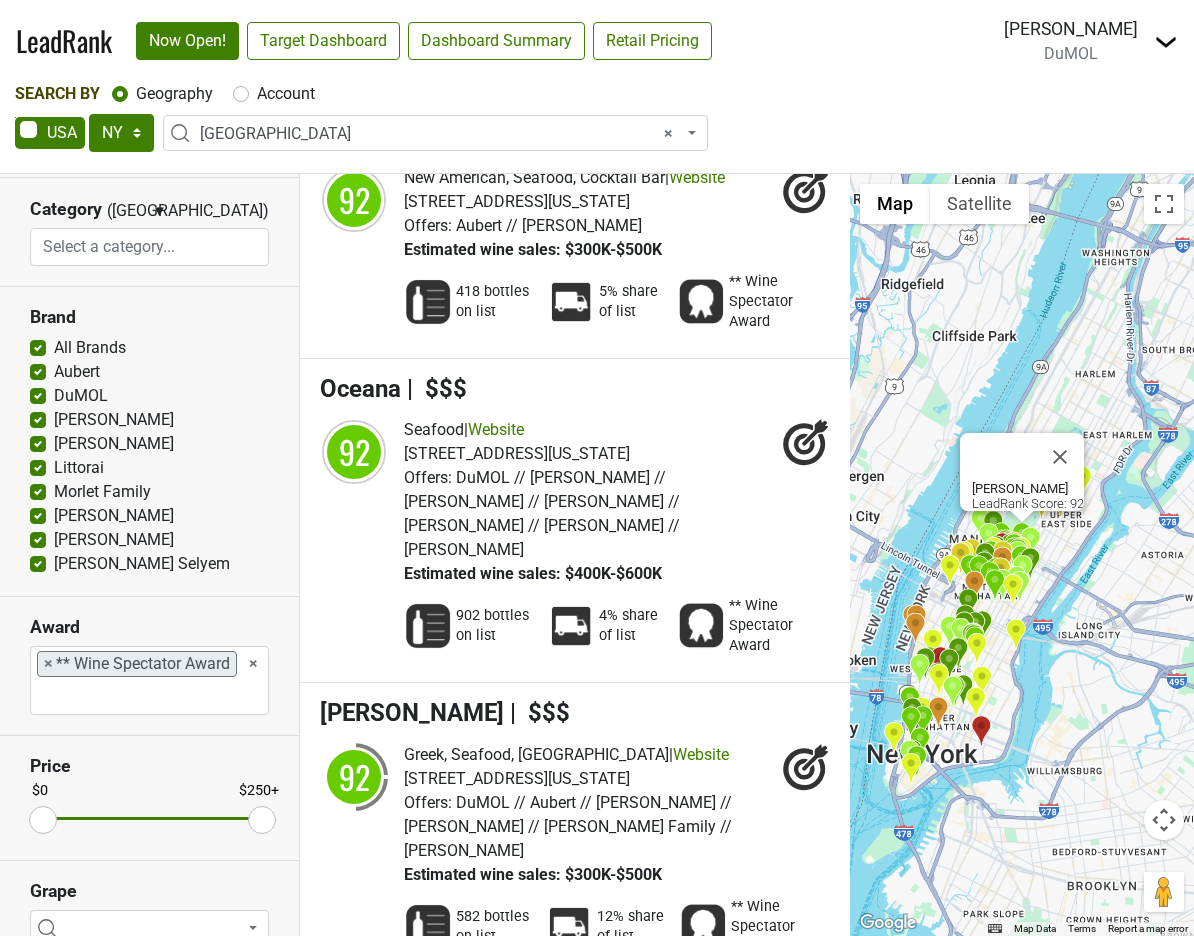 scroll, scrollTop: 9127, scrollLeft: 0, axis: vertical 